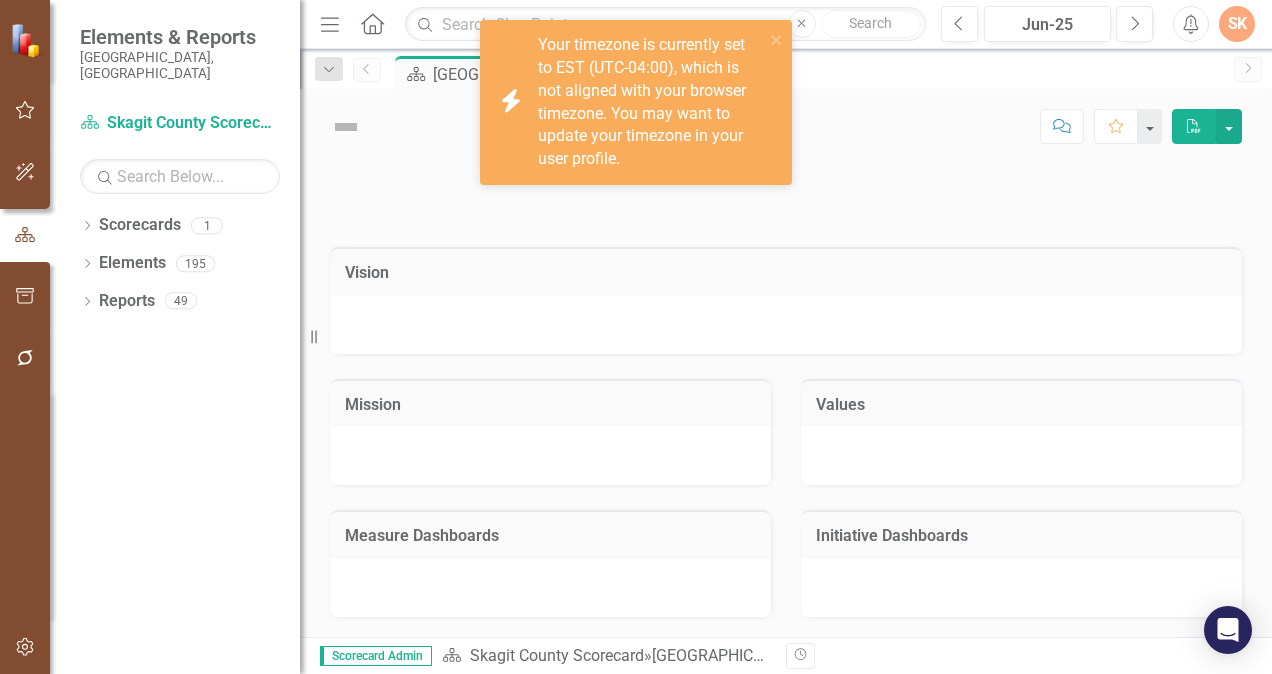 scroll, scrollTop: 0, scrollLeft: 0, axis: both 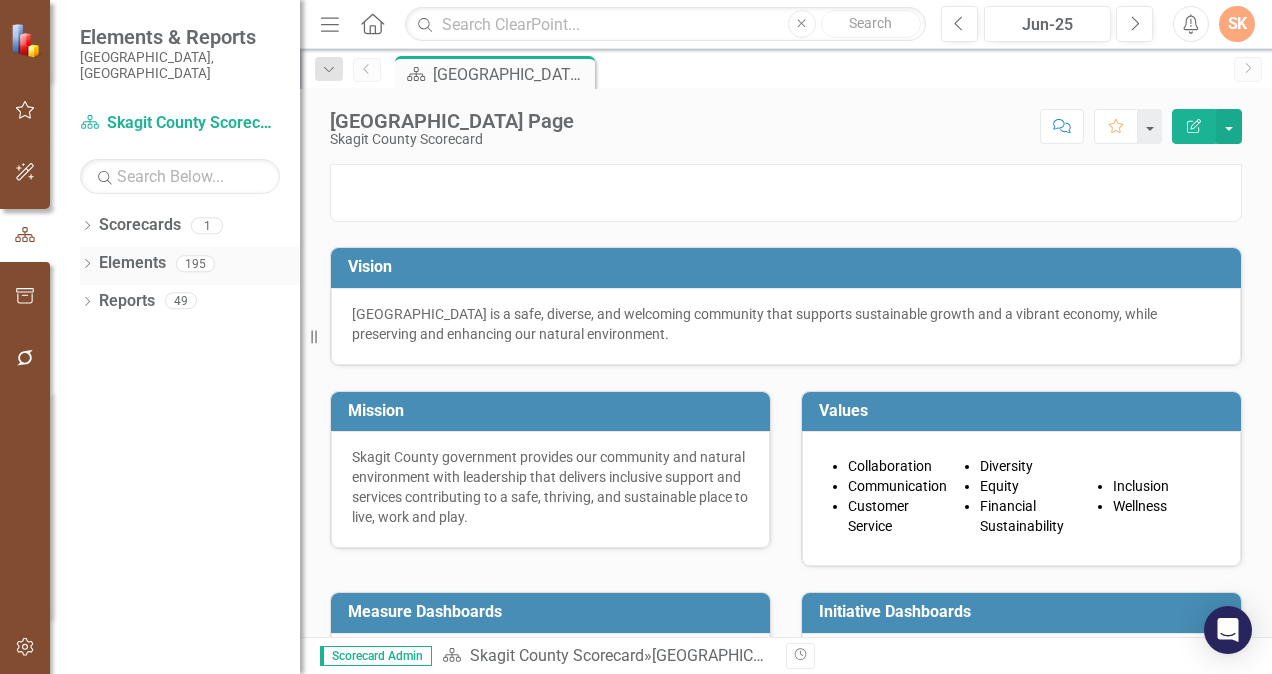 click on "Elements" at bounding box center [132, 263] 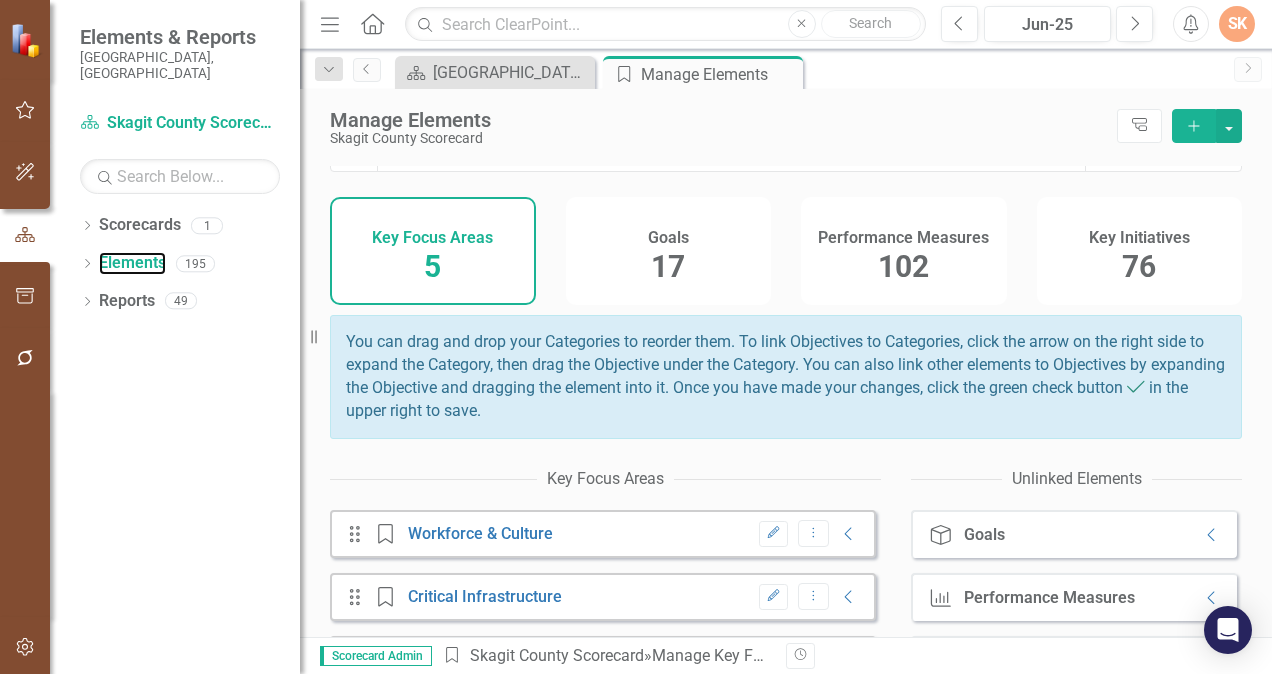 scroll, scrollTop: 0, scrollLeft: 0, axis: both 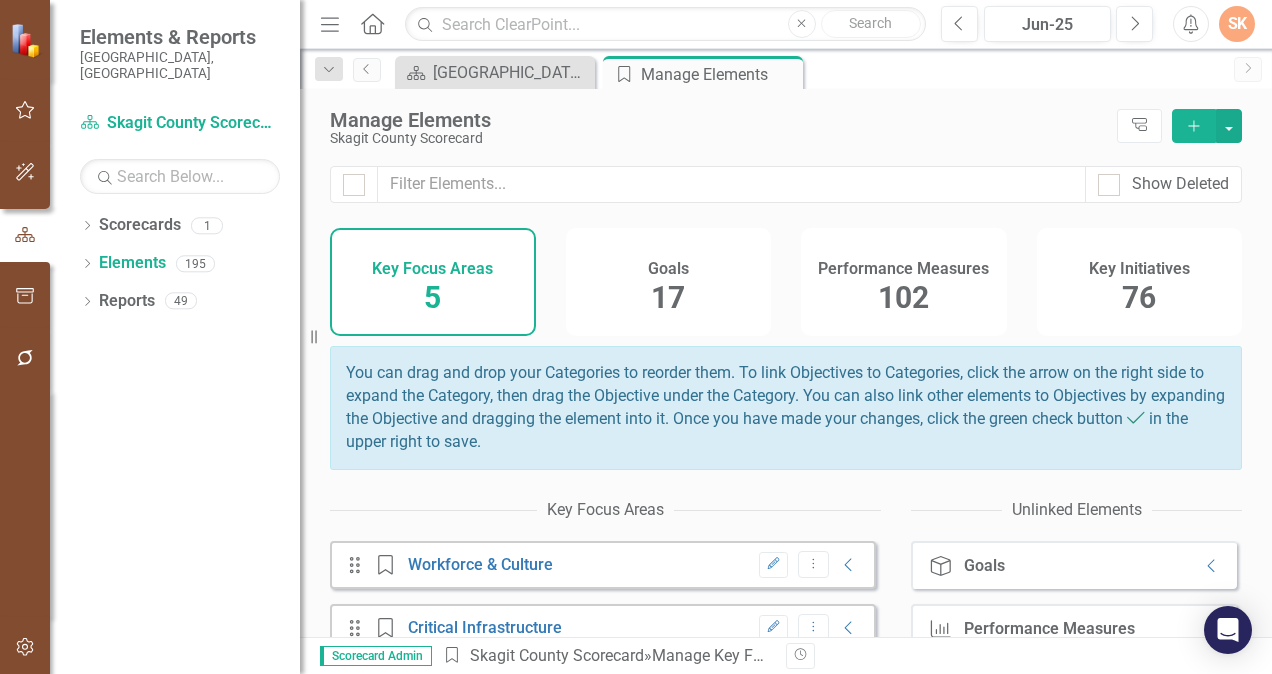 click on "76" at bounding box center (1139, 297) 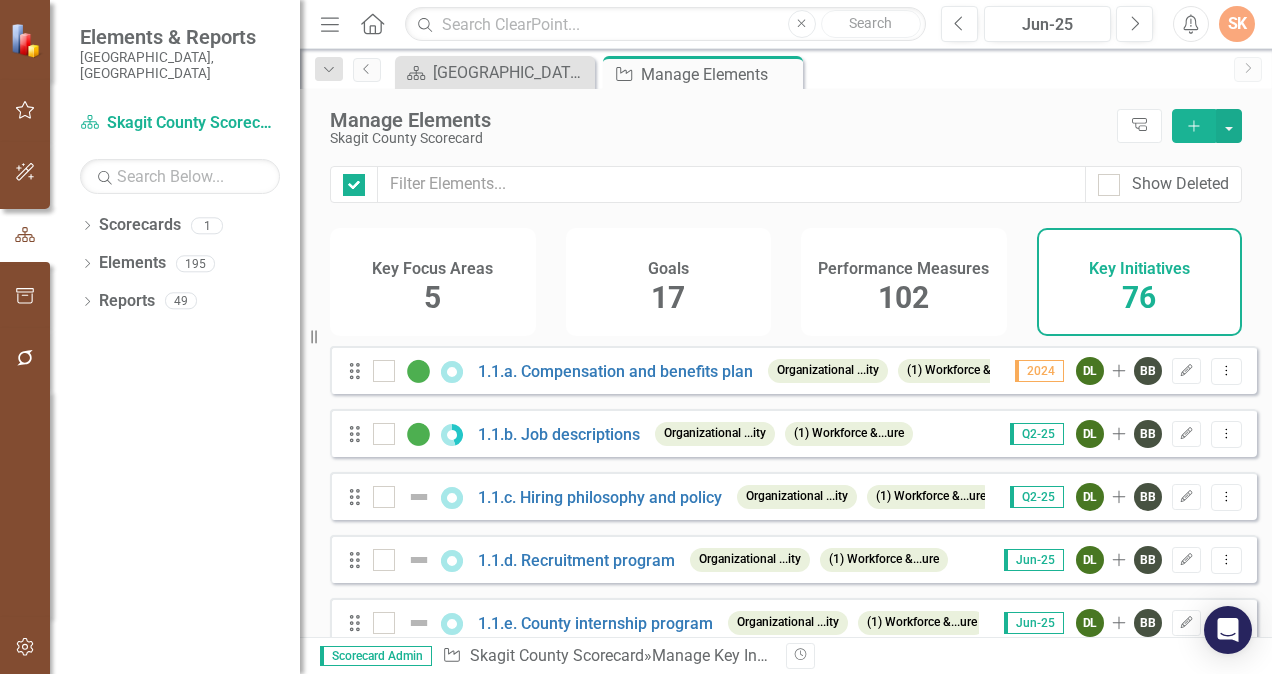 checkbox on "false" 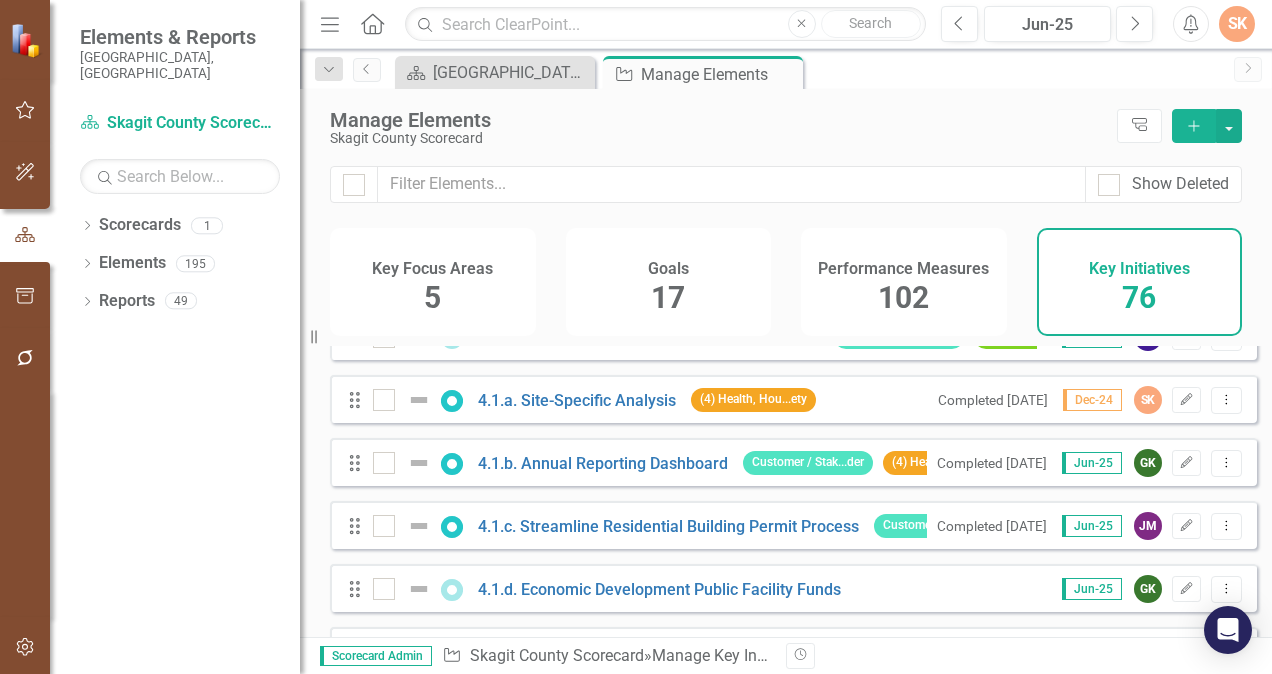 scroll, scrollTop: 2336, scrollLeft: 0, axis: vertical 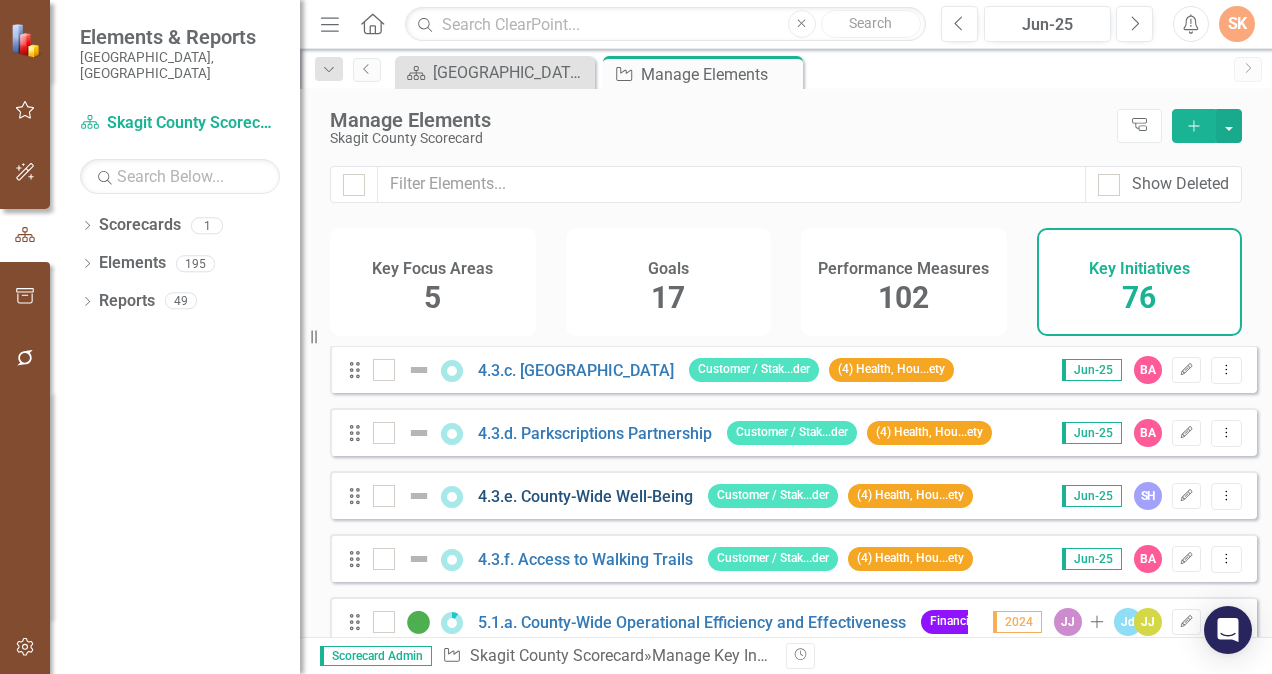 click on "4.3.e. County-Wide Well-Being" at bounding box center [585, 496] 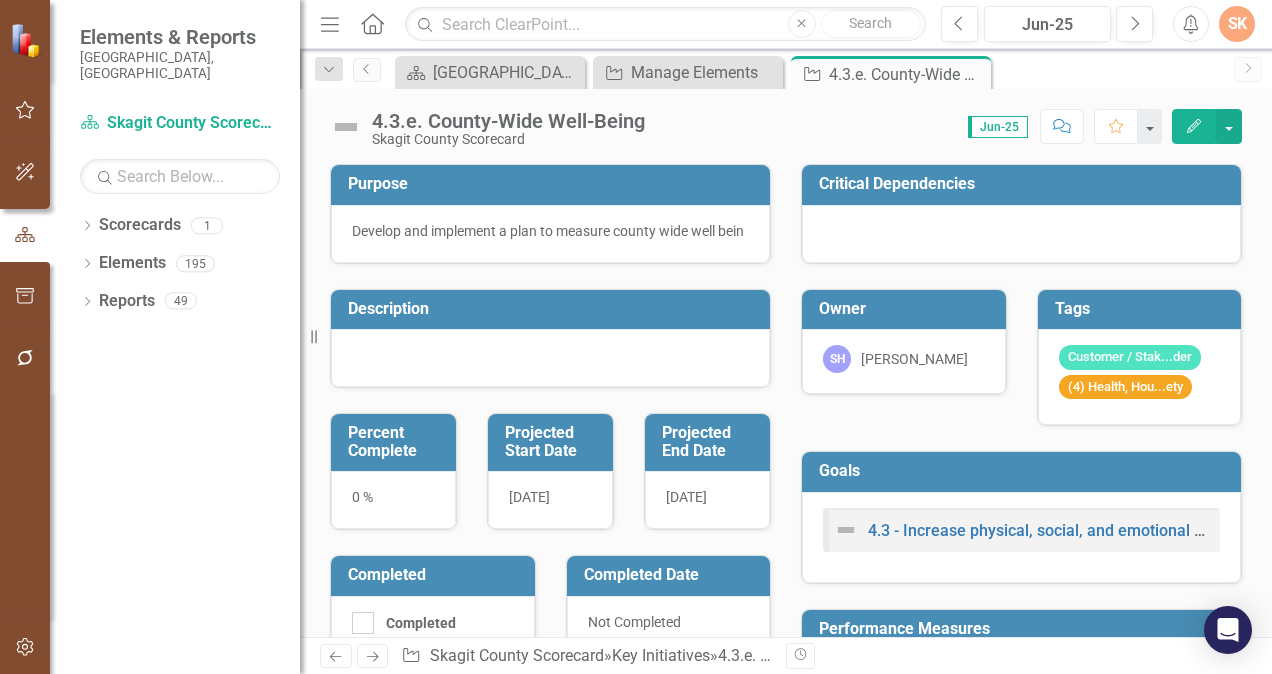 click on "Owner" at bounding box center [907, 309] 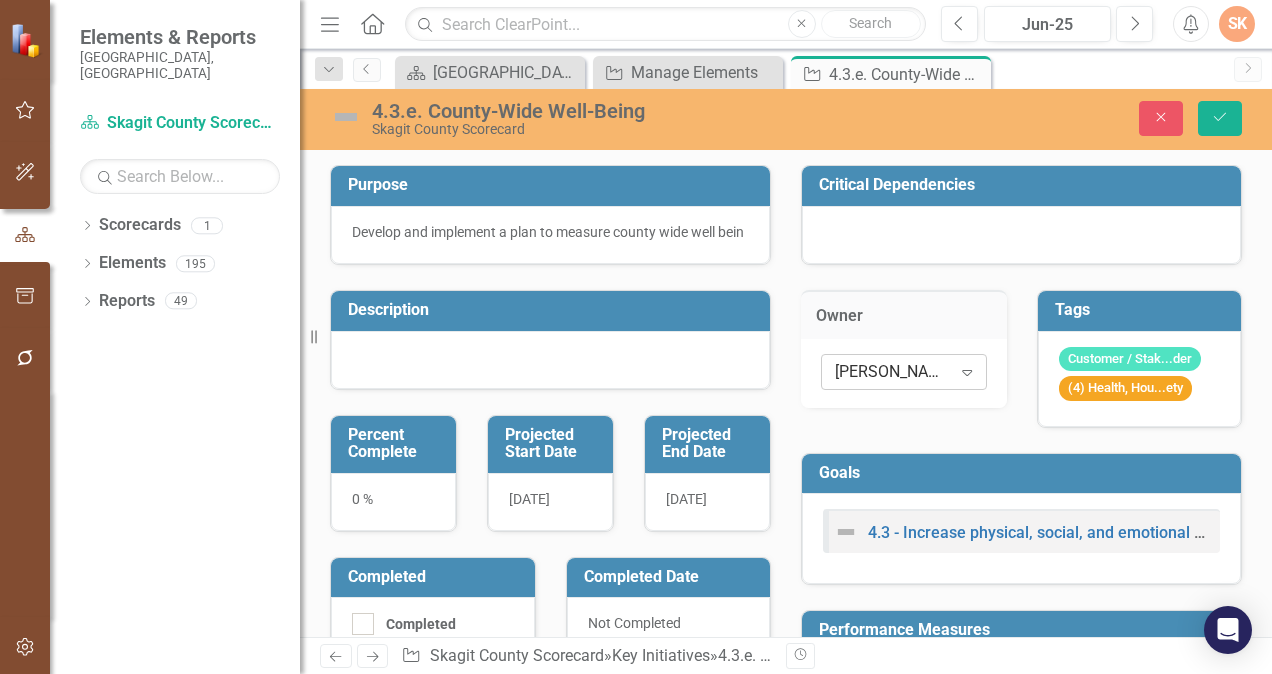 click on "Expand" 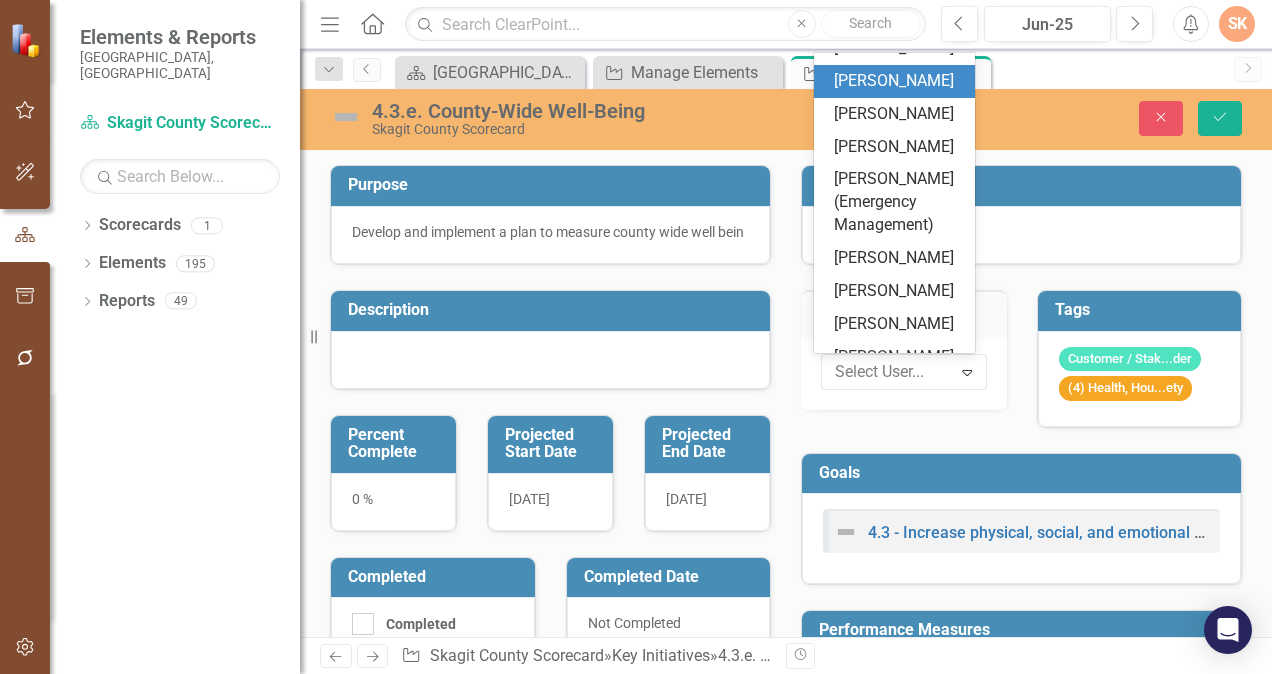 scroll, scrollTop: 1051, scrollLeft: 0, axis: vertical 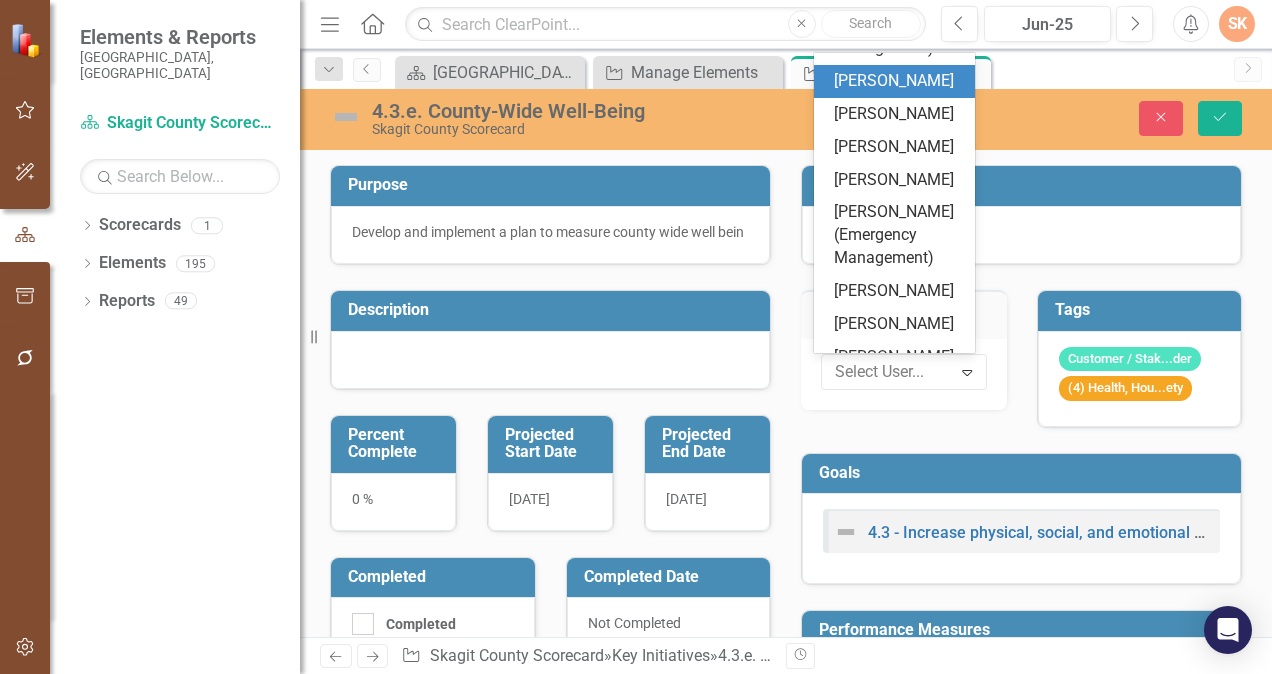 click on "[PERSON_NAME]" at bounding box center (899, 81) 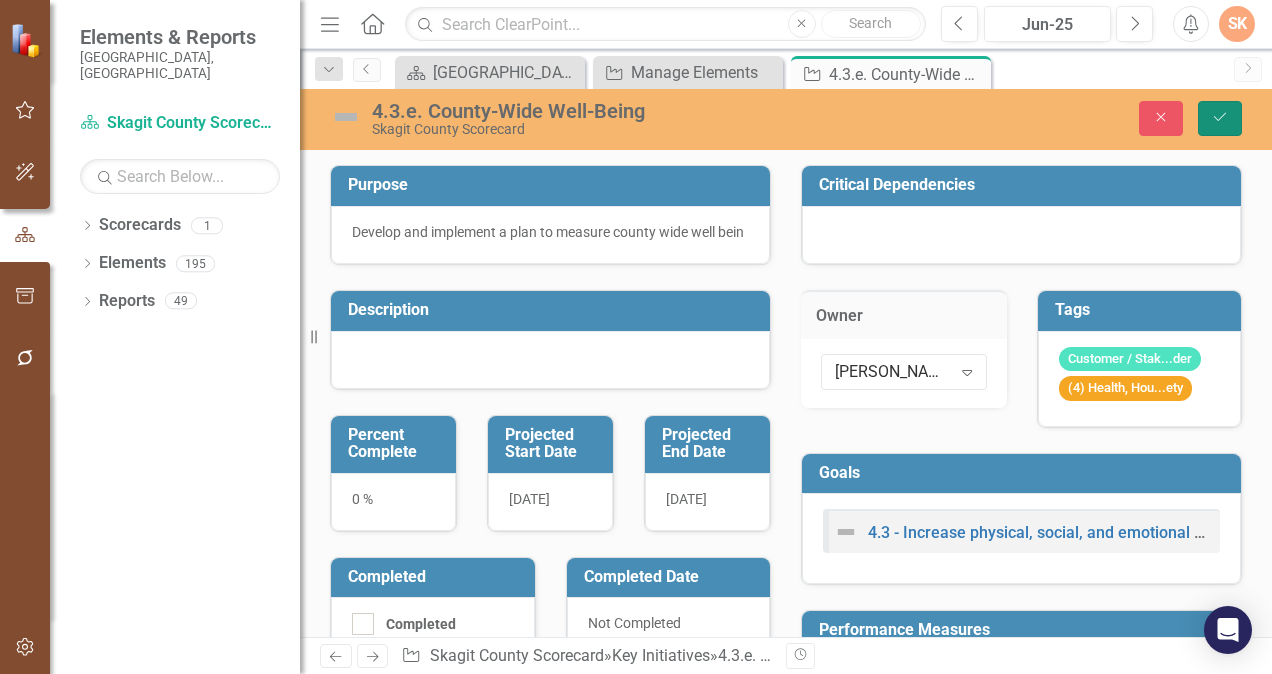 click on "Save" 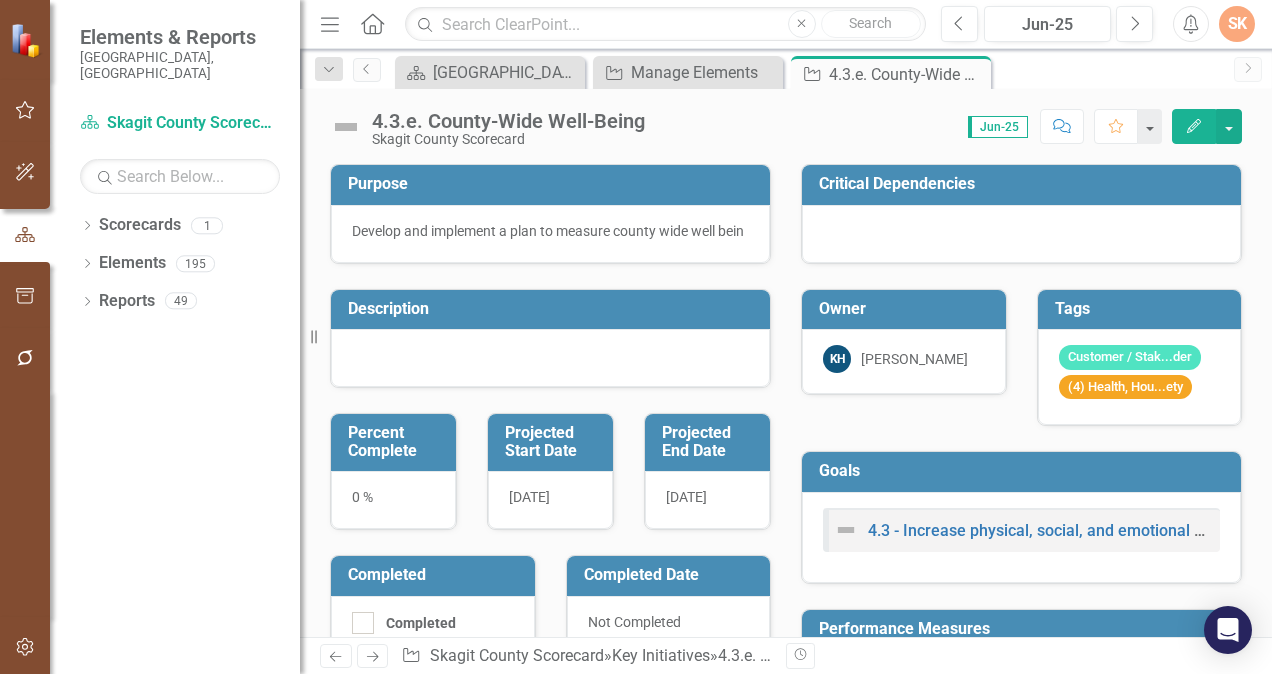 click on "Dropdown Scorecards 1 Skagit County Scorecard Dropdown Elements 195 Dropdown Goal Goals 17 1.1 - Recruit and retain a strong and engaged workforce. 1.2 - Establish a positive workplace culture and enhance employee belonging and satisfaction. 1.3 - Increase employee collaboration, knowledge, skills & abilities. 2.1 - Provide and protect County infrastructure for to support resilientcy, sustainability, and wellbeing services for County residents 2.2 - Ensure accessible and safe county facilities. 2.3 - Protect, enhance, and provide stewardship of our information technology assets. 3.1 - Increase access to behavioral health outreach, support, and services. 3.2 - Improve behavioral health outcomes for people connected with the law and justice system. 3.3 - Significantly reduce unsheltered homelessness in our community and provide supports to people experiencing homelessness. 4.1 - Increase housing availability and affordability for people who live and work in [GEOGRAPHIC_DATA]. Dropdown Performance Measure 102 76   3" at bounding box center (175, 441) 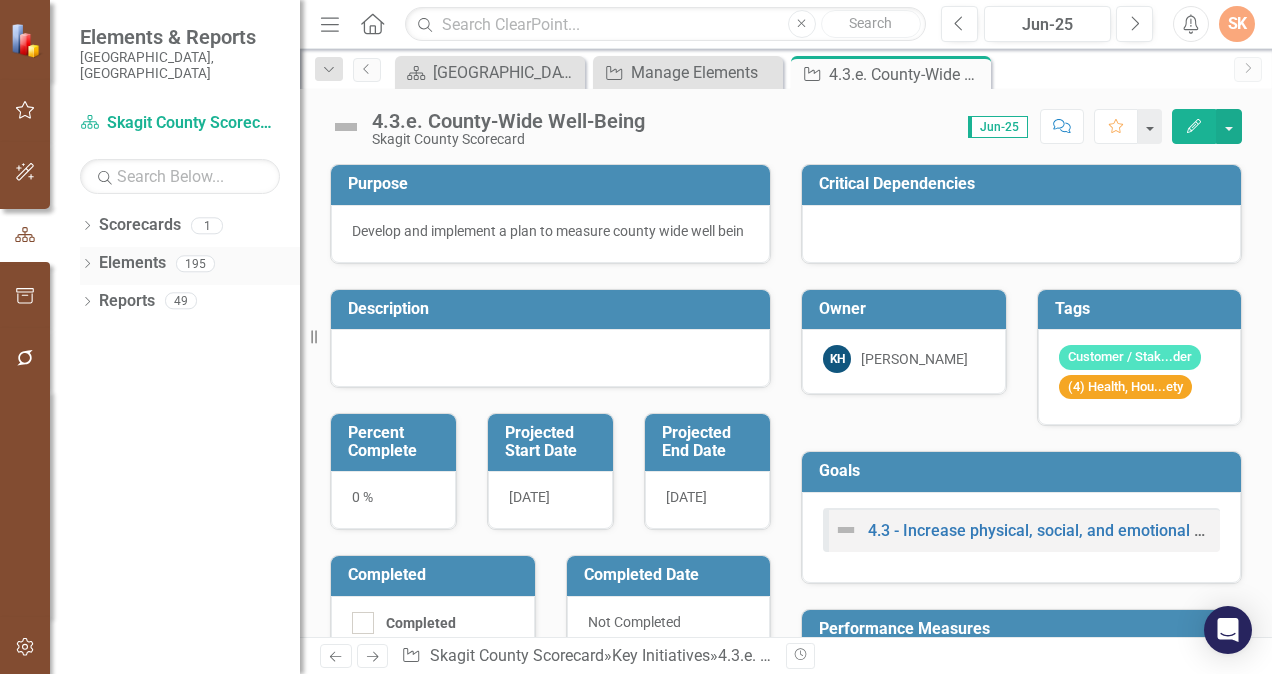 click on "Elements" at bounding box center [132, 263] 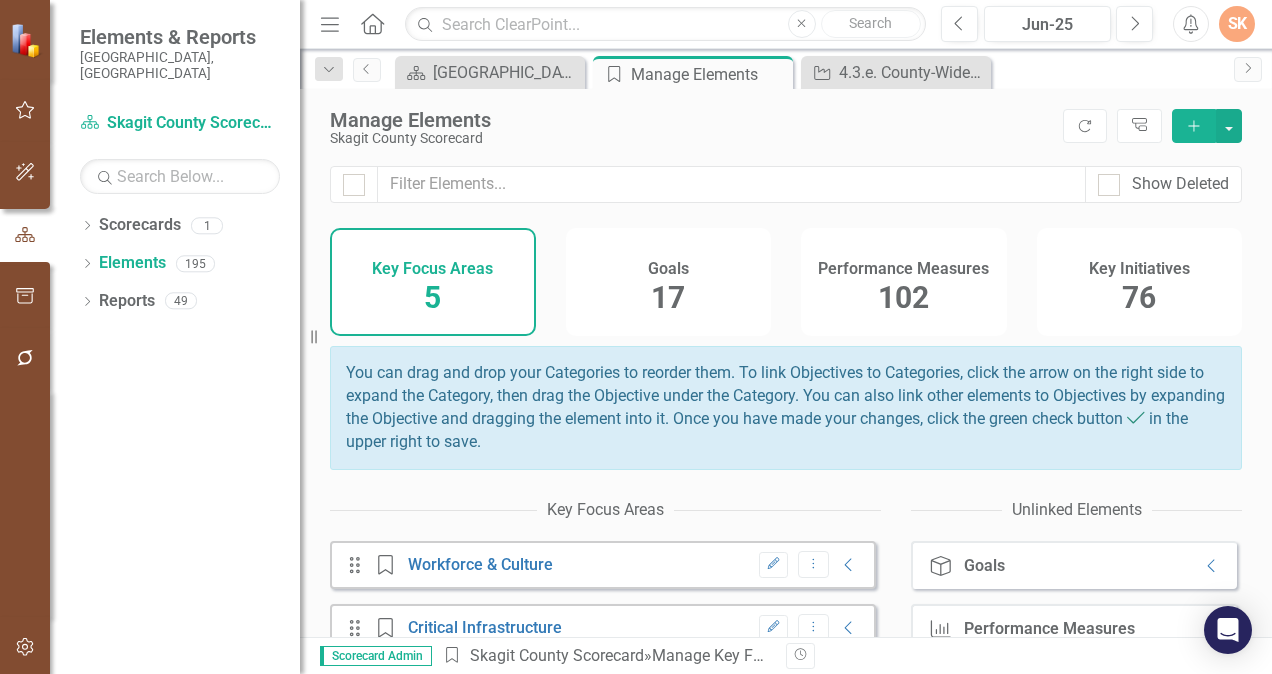 click on "You can drag and drop your Categories to reorder them. To link Objectives to Categories, click the arrow on the right side to expand the Category, then drag the Objective under the Category. You can also link other elements to Objectives by expanding the Objective and dragging the element into it. Once you have made your changes, click the green check button Completed in the upper right to save." at bounding box center [786, 407] 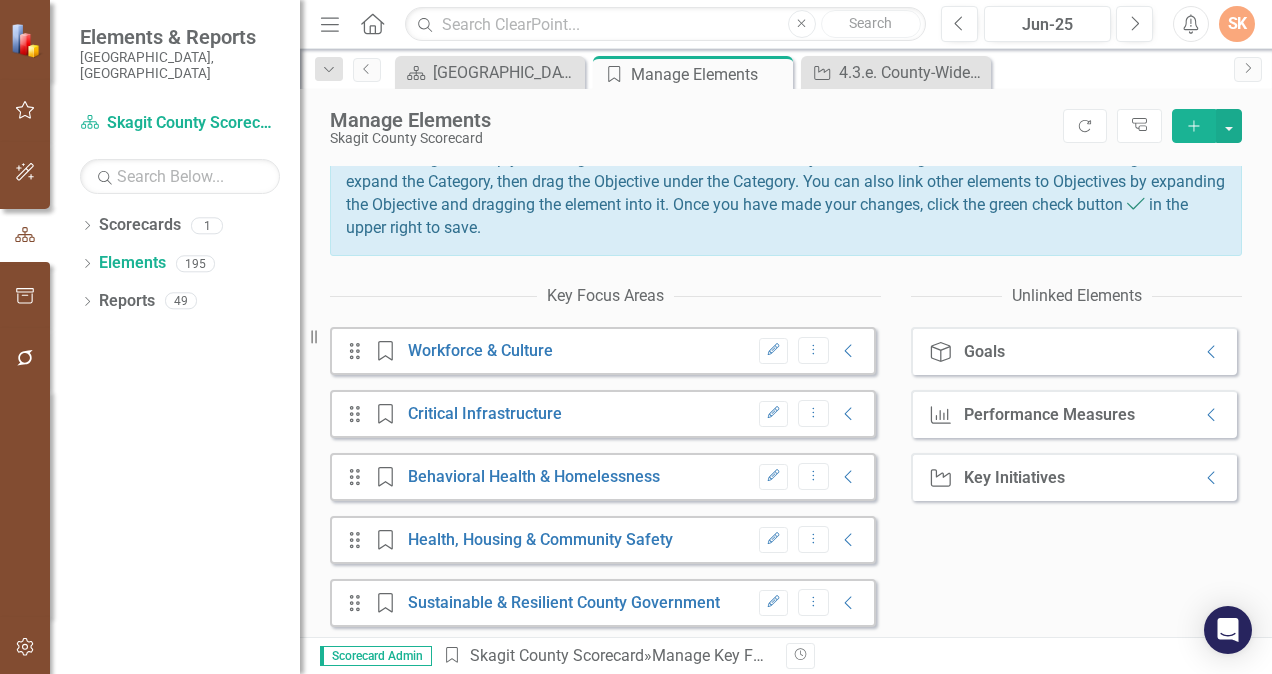 scroll, scrollTop: 210, scrollLeft: 0, axis: vertical 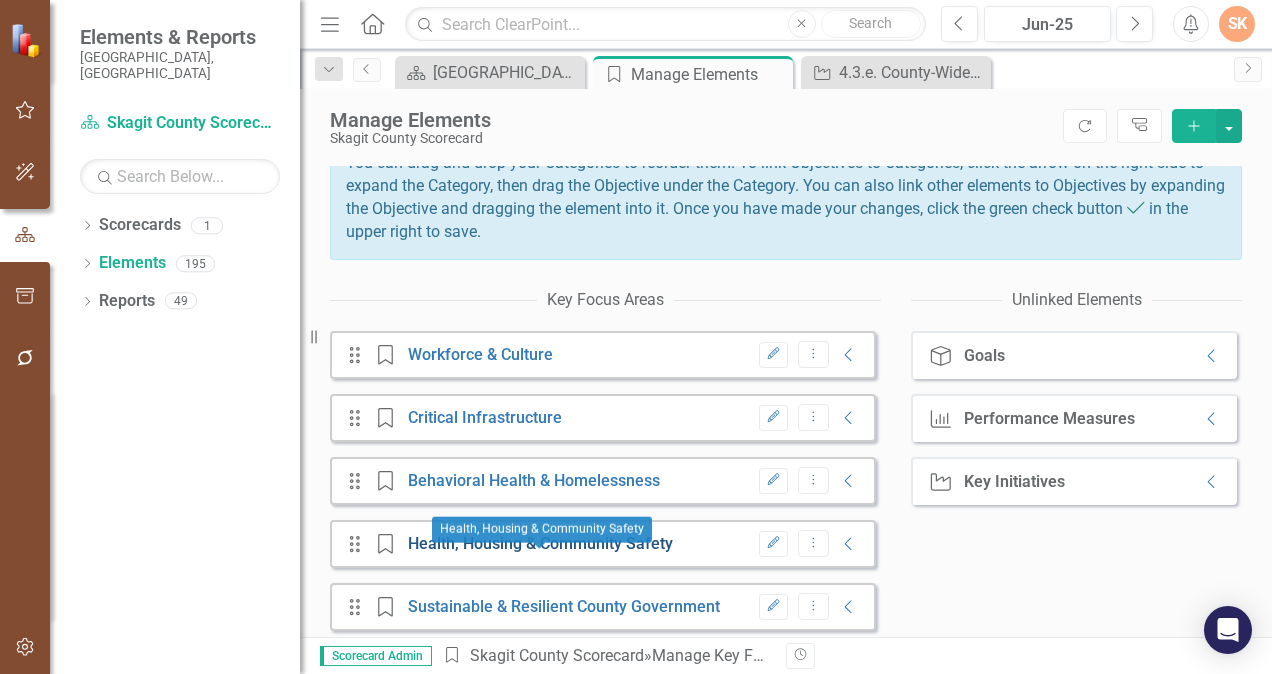 click on "Health, Housing & Community Safety" at bounding box center (540, 543) 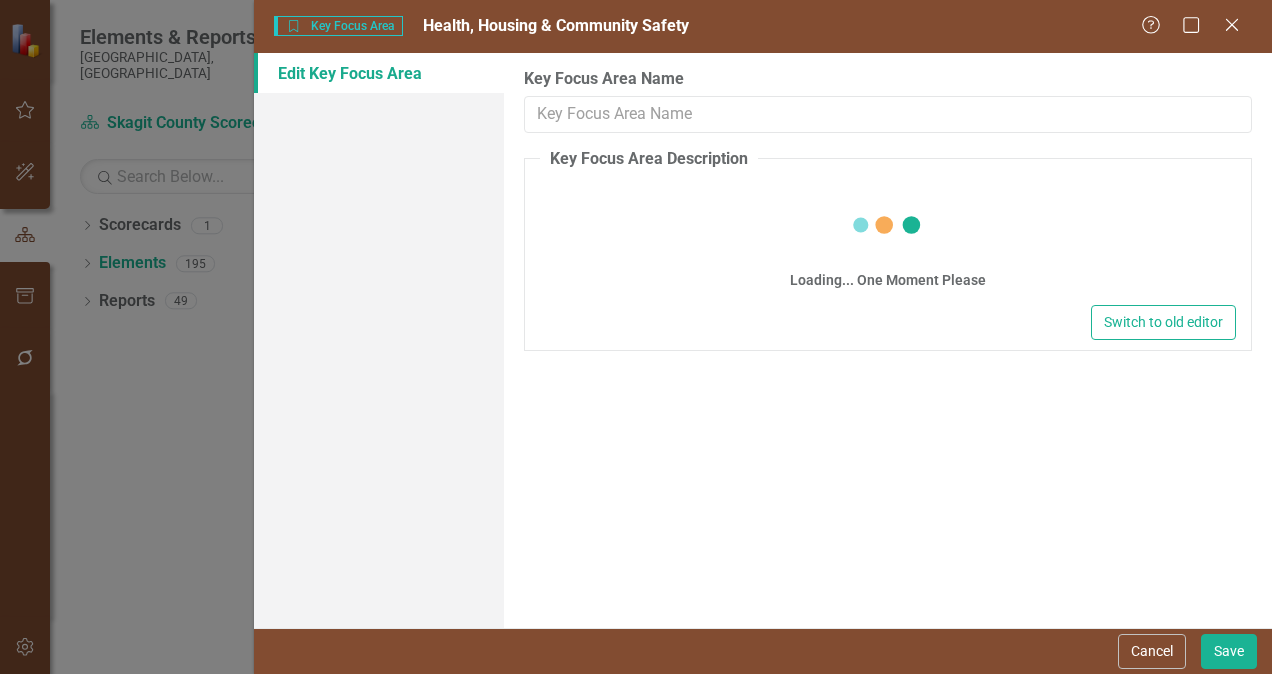 type on "Health, Housing & Community Safety" 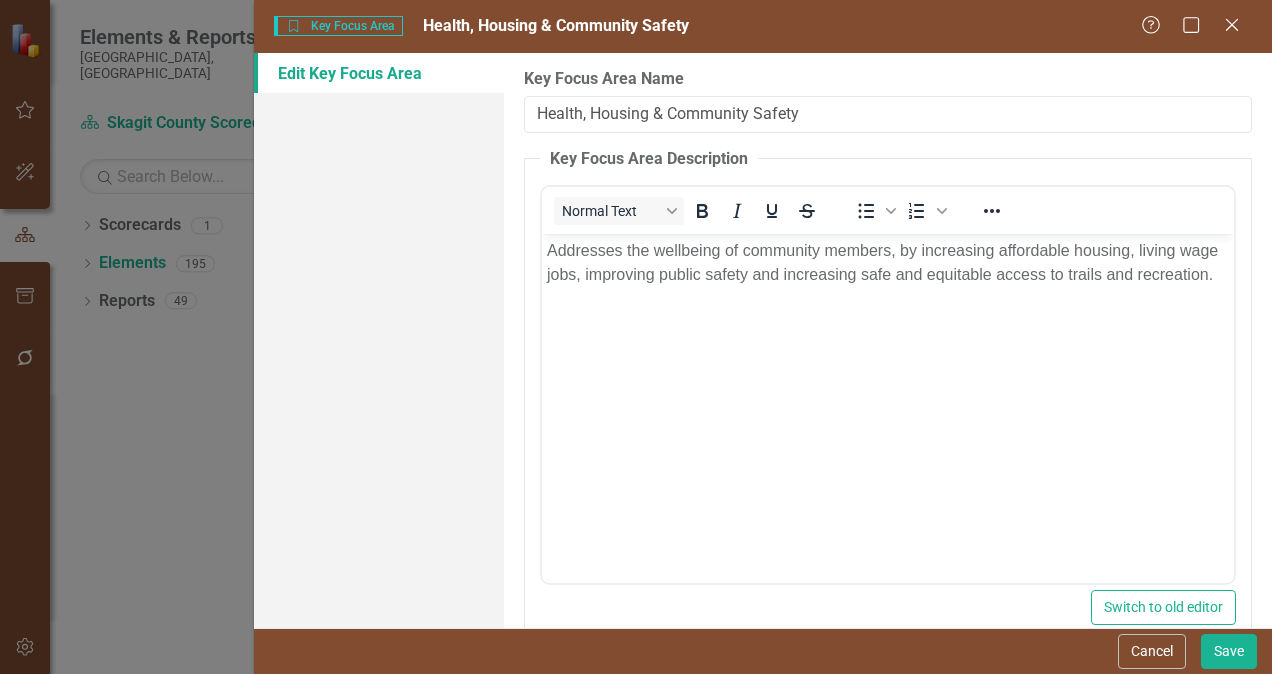 scroll, scrollTop: 0, scrollLeft: 0, axis: both 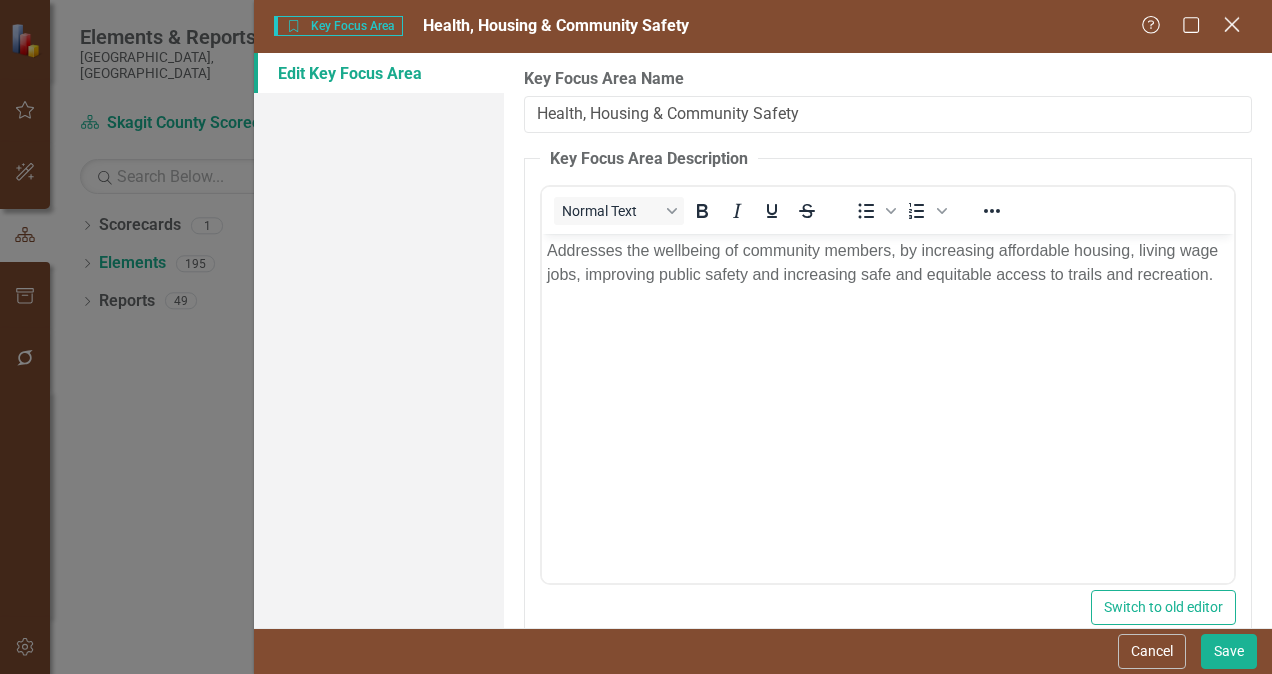 click on "Close" 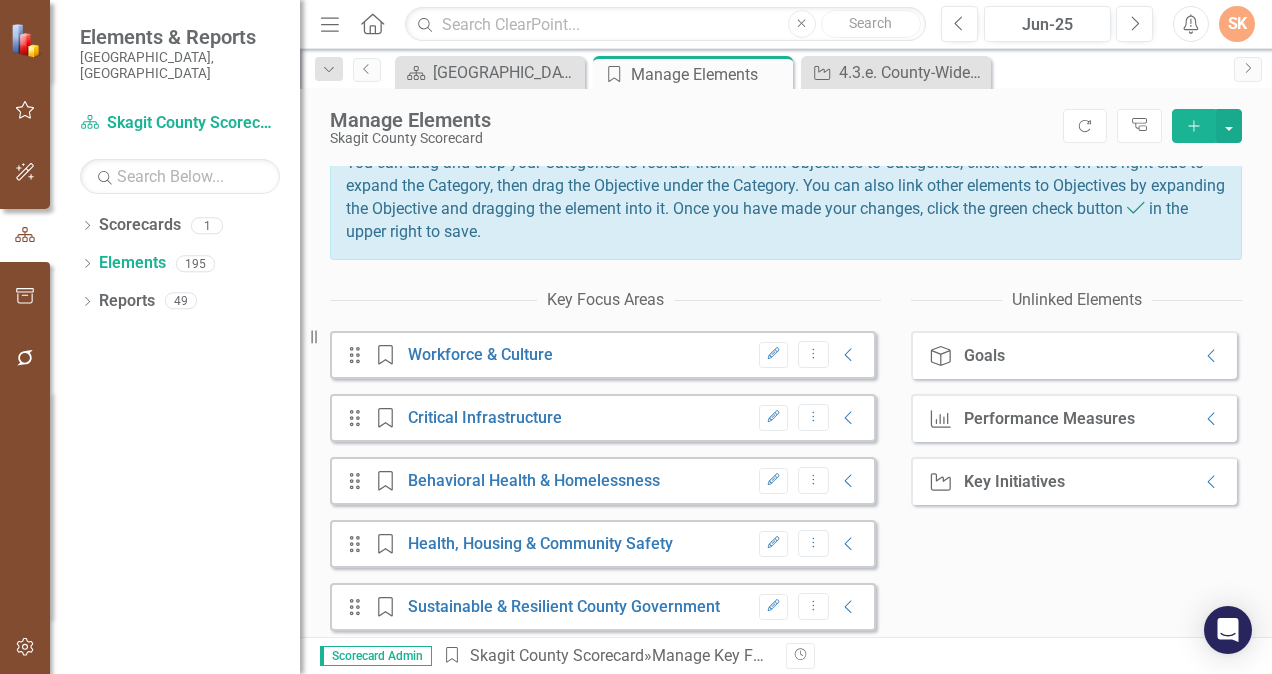 click on "You can drag and drop your Categories to reorder them. To link Objectives to Categories, click the arrow on the right side to expand the Category, then drag the Objective under the Category. You can also link other elements to Objectives by expanding the Objective and dragging the element into it. Once you have made your changes, click the green check button Completed in the upper right to save." at bounding box center [786, 197] 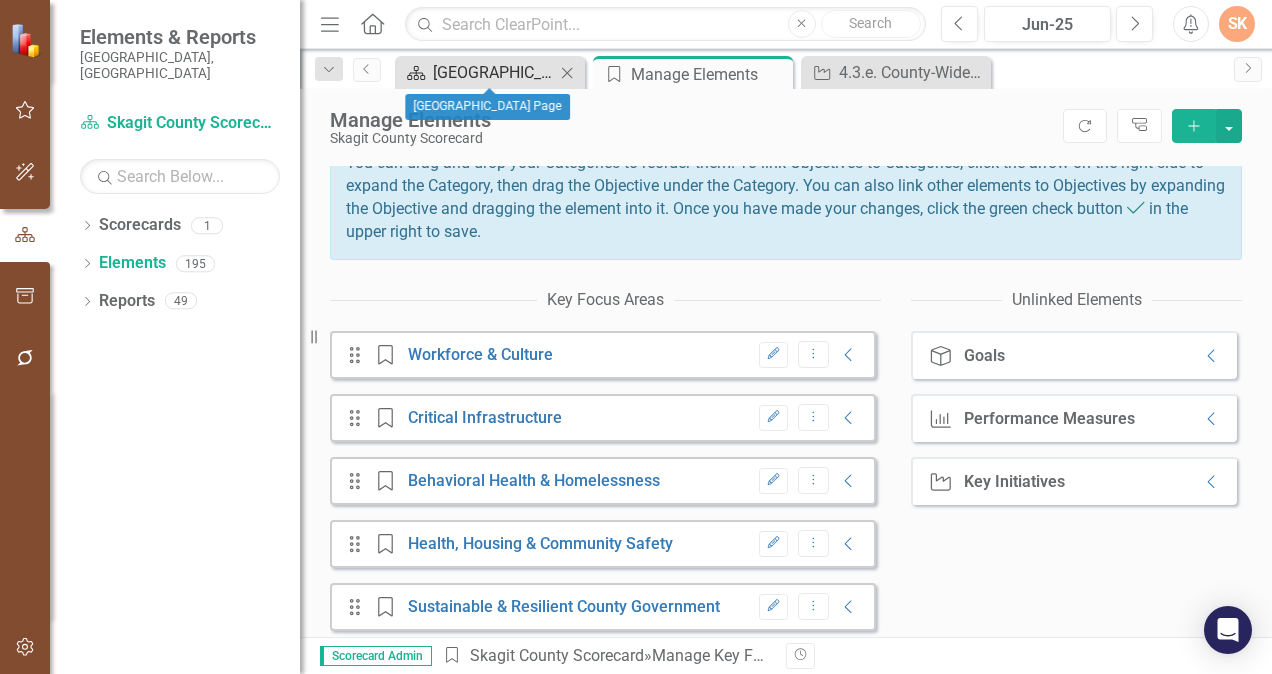click on "[GEOGRAPHIC_DATA] Page" at bounding box center (494, 72) 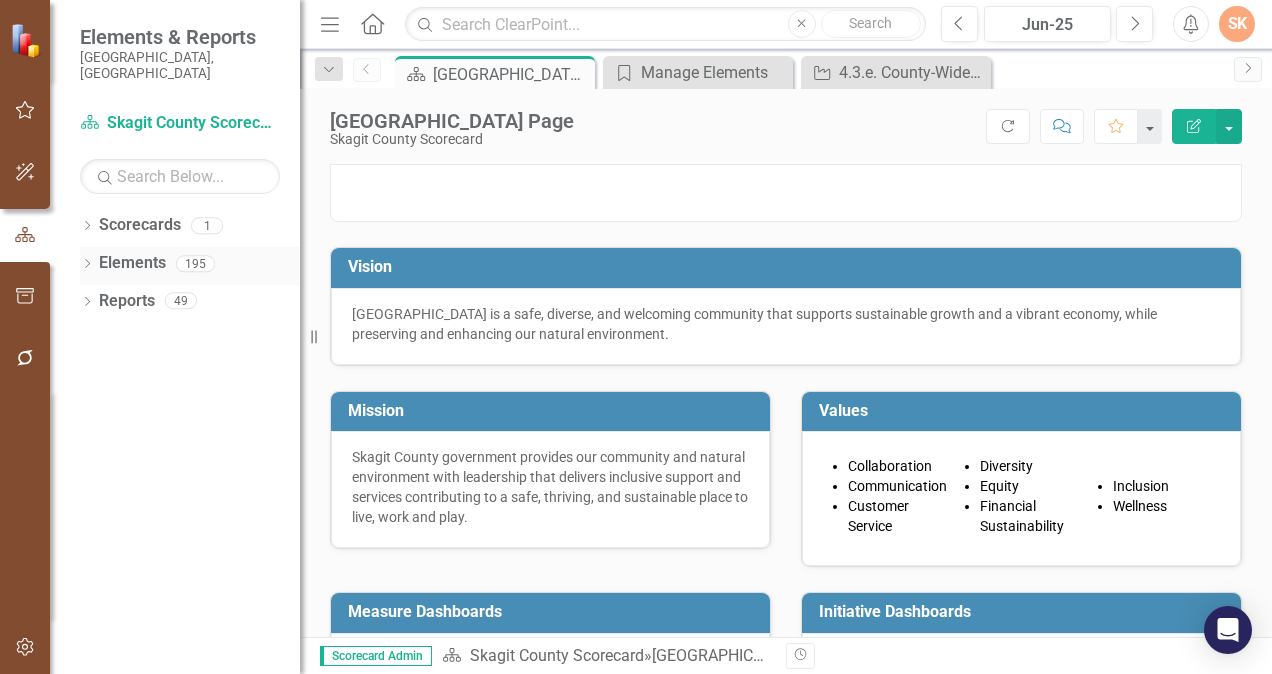 click on "Elements" at bounding box center [132, 263] 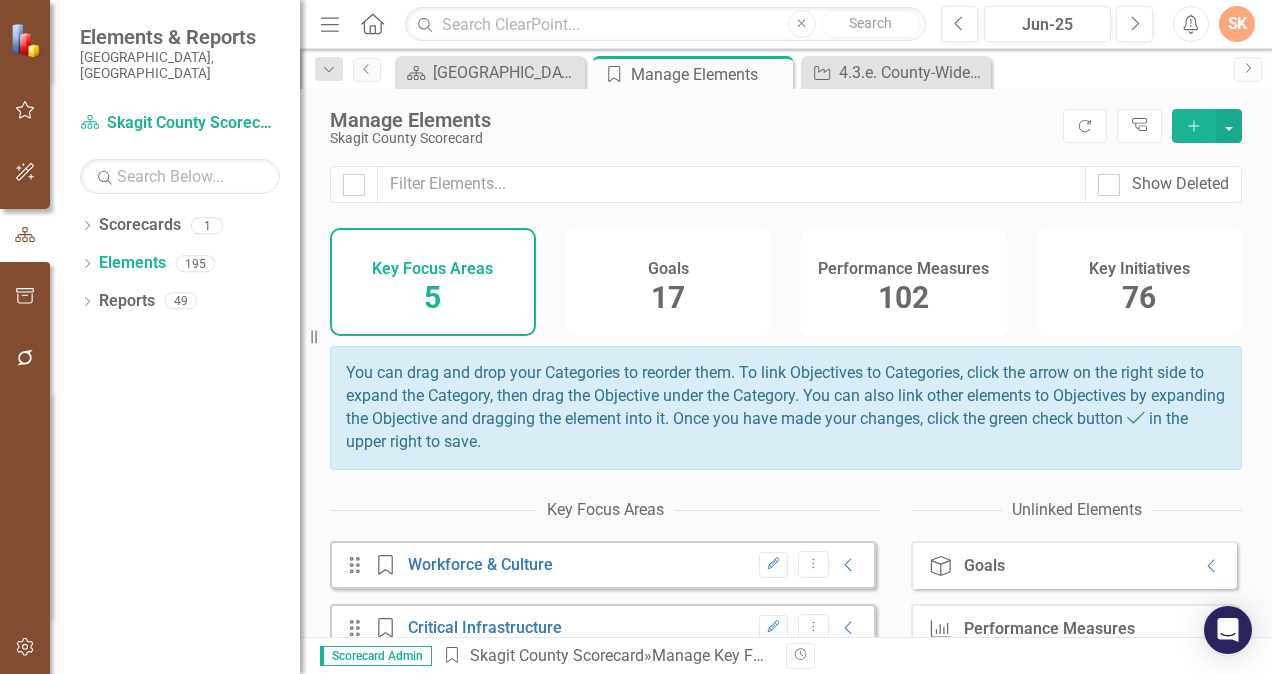 click on "Performance Measures" at bounding box center [903, 269] 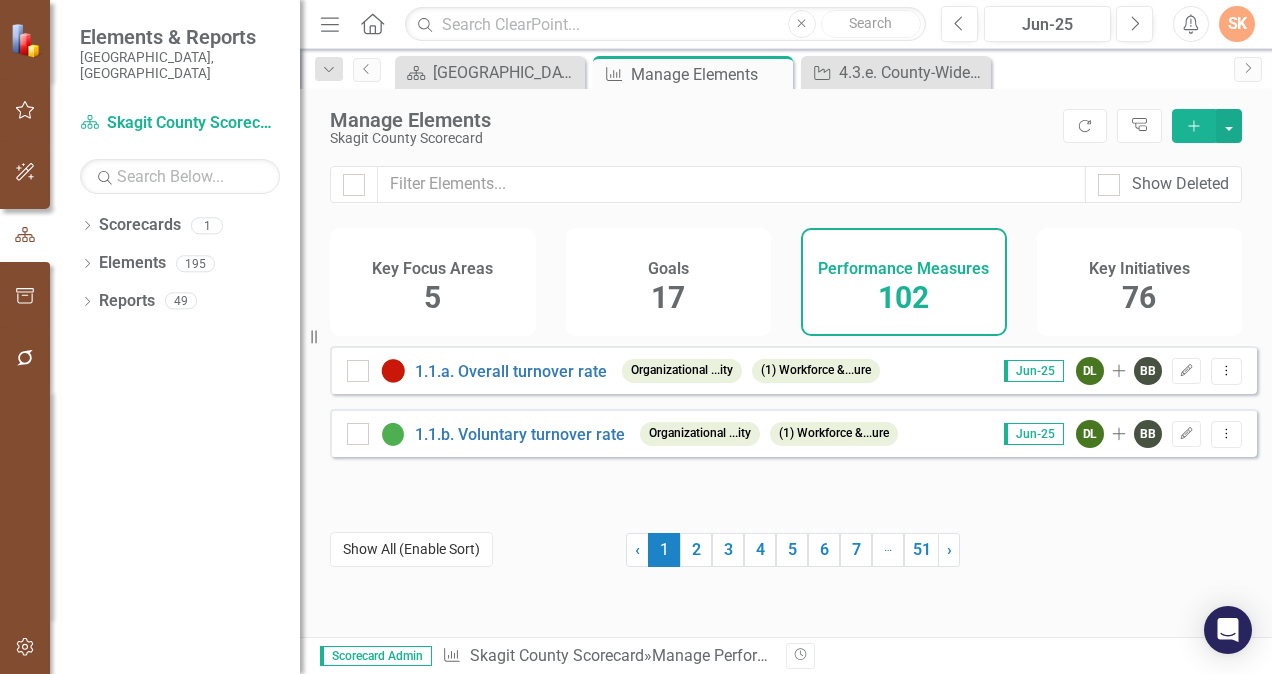 click on "Show All  (Enable Sort)" at bounding box center (411, 549) 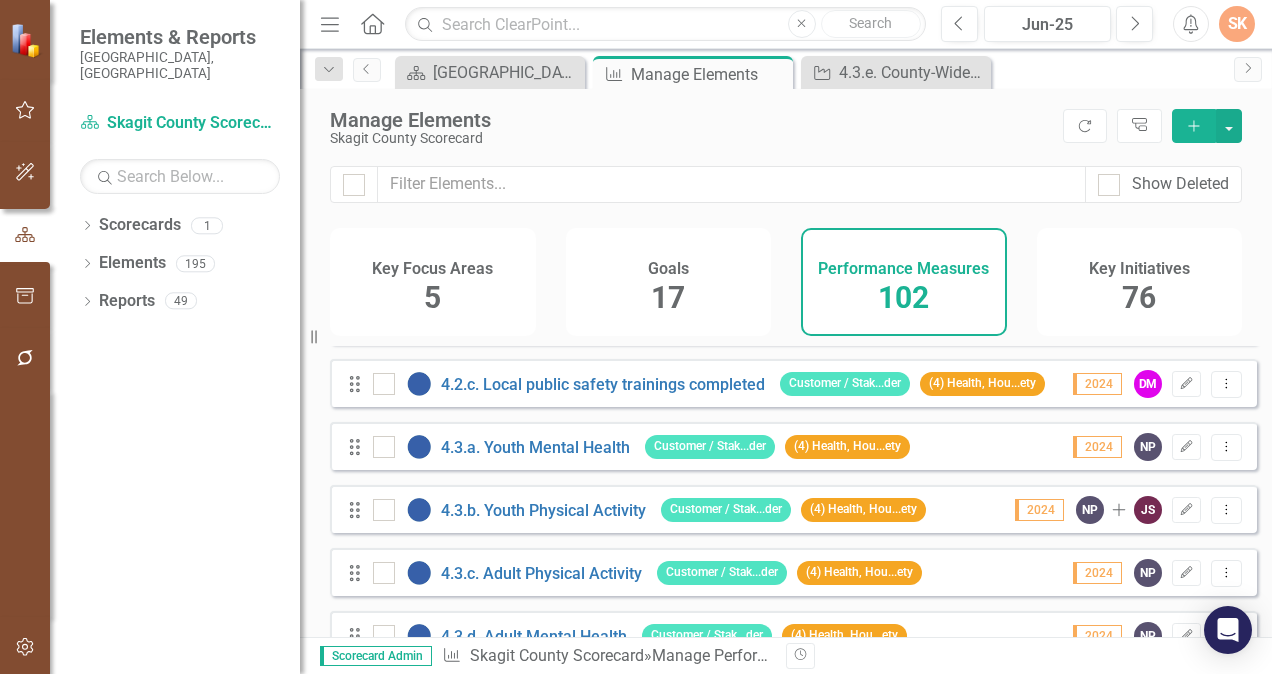 scroll, scrollTop: 2271, scrollLeft: 0, axis: vertical 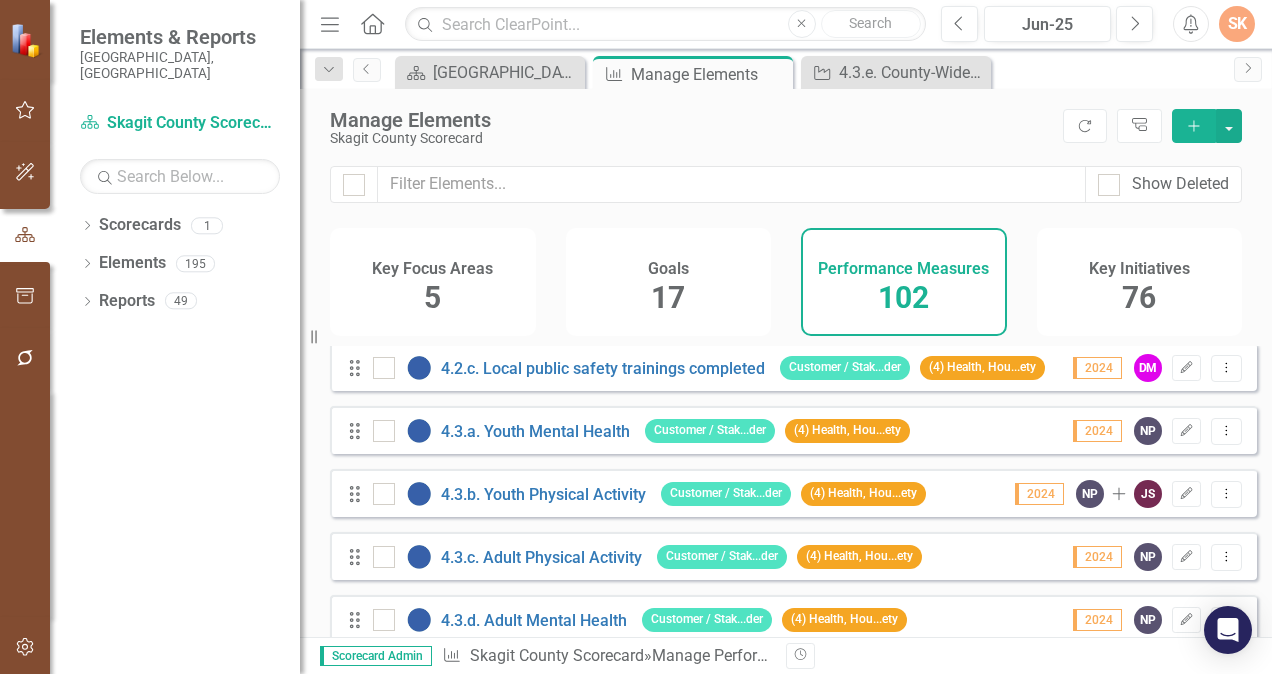 type 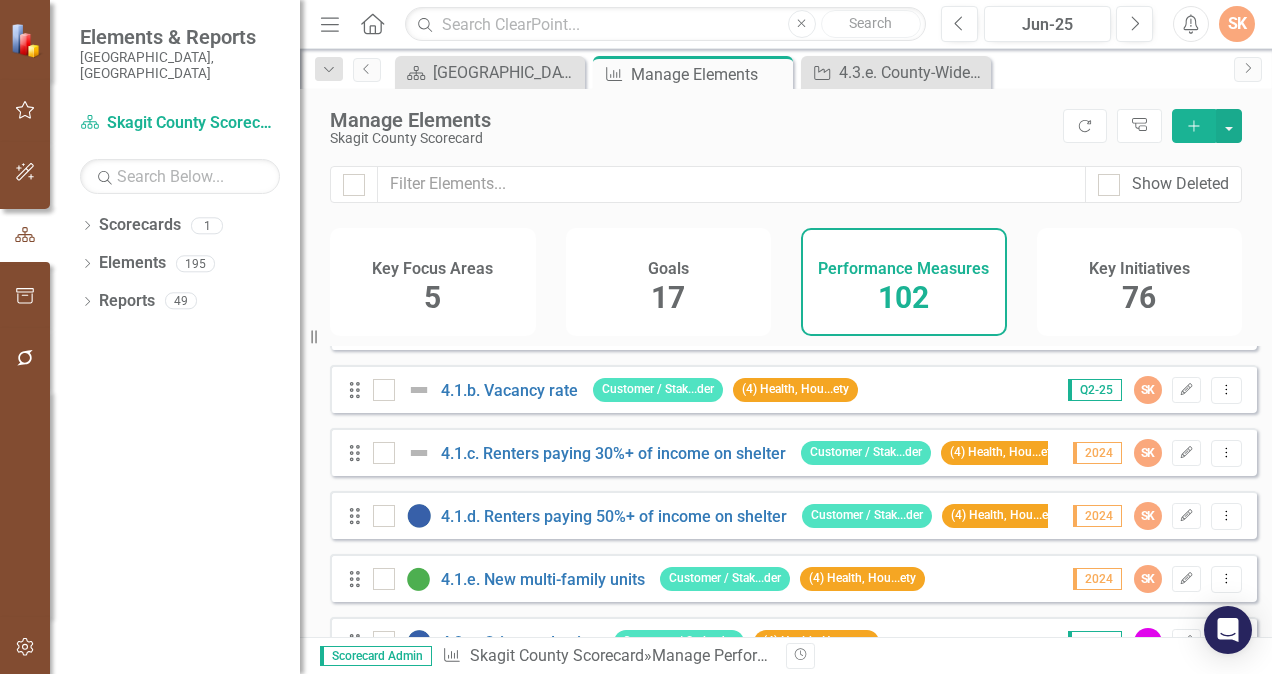 scroll, scrollTop: 1831, scrollLeft: 0, axis: vertical 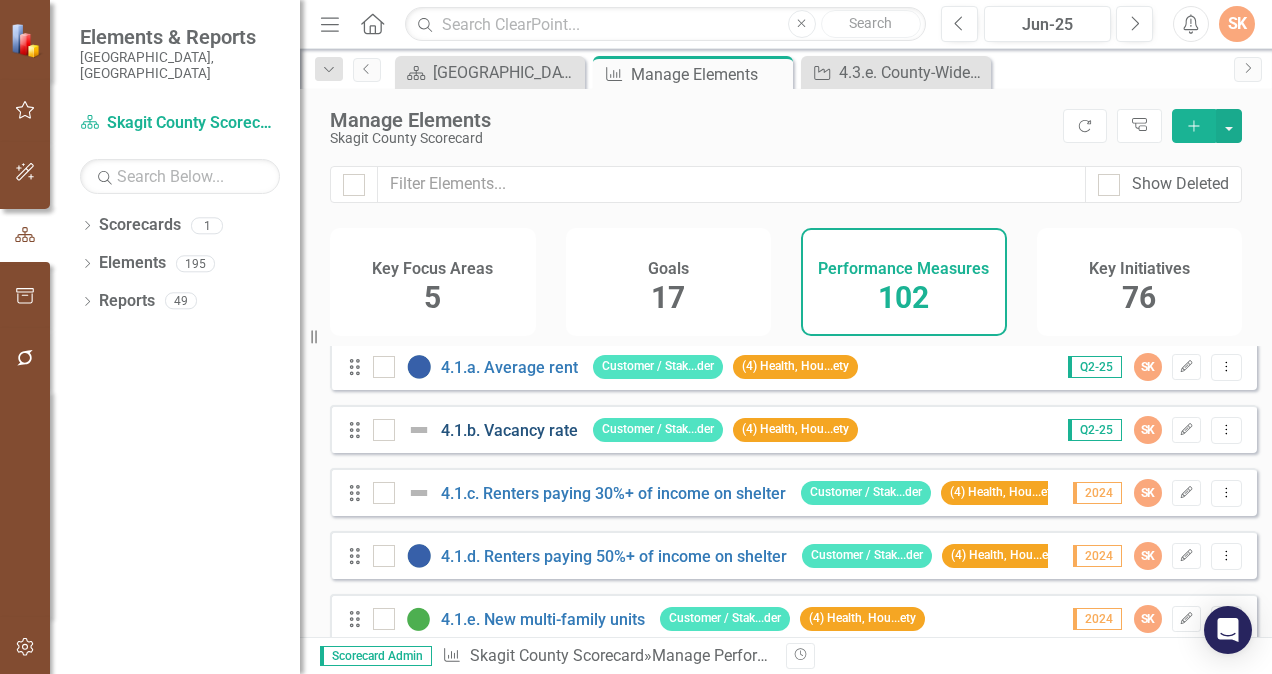 click on "4.1.b. Vacancy rate" at bounding box center [509, 430] 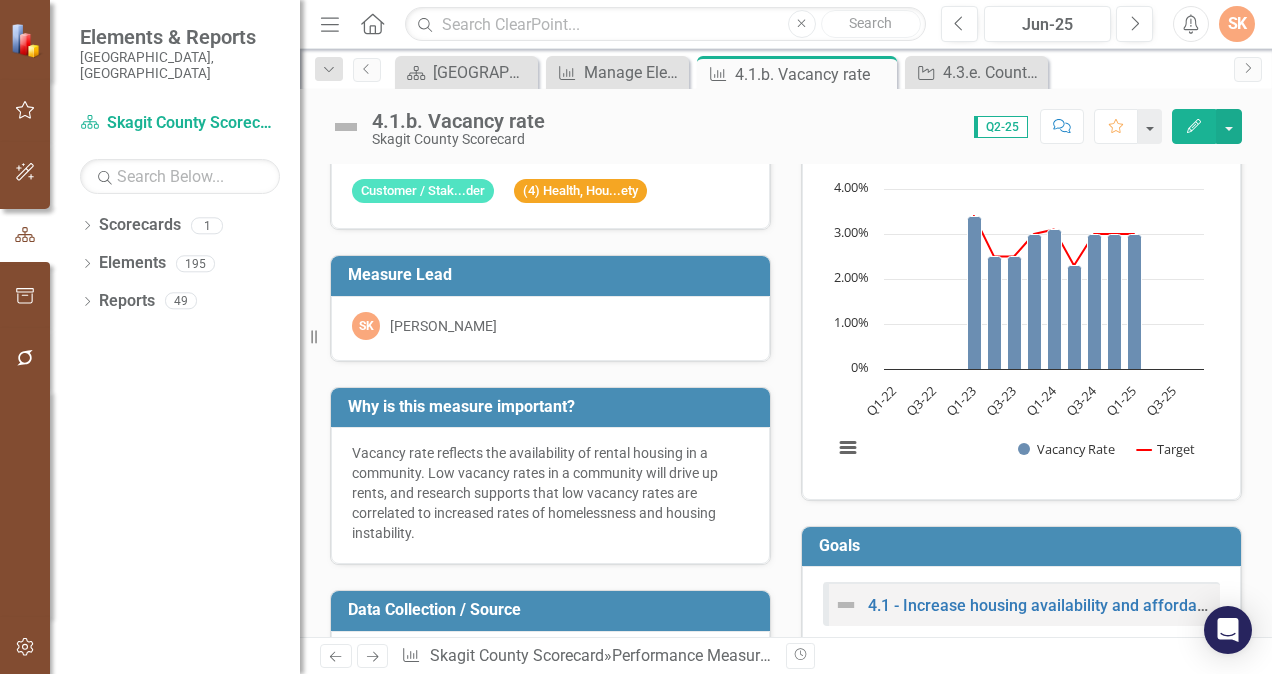scroll, scrollTop: 0, scrollLeft: 0, axis: both 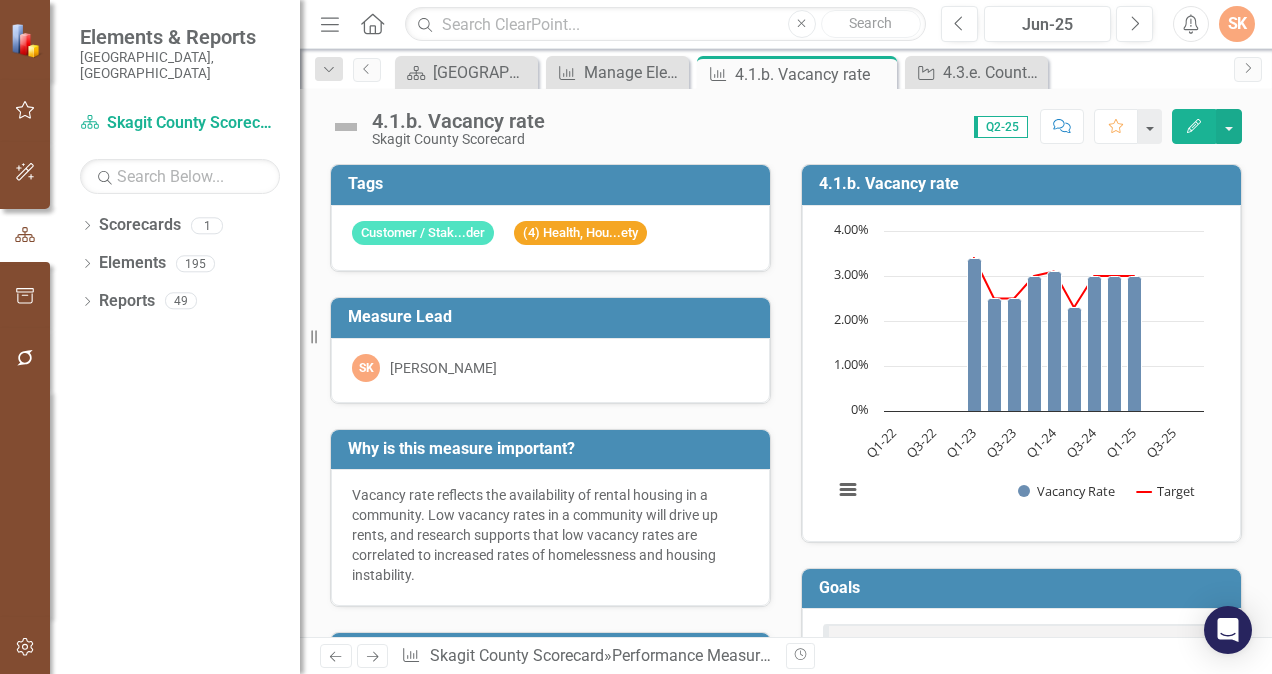 click 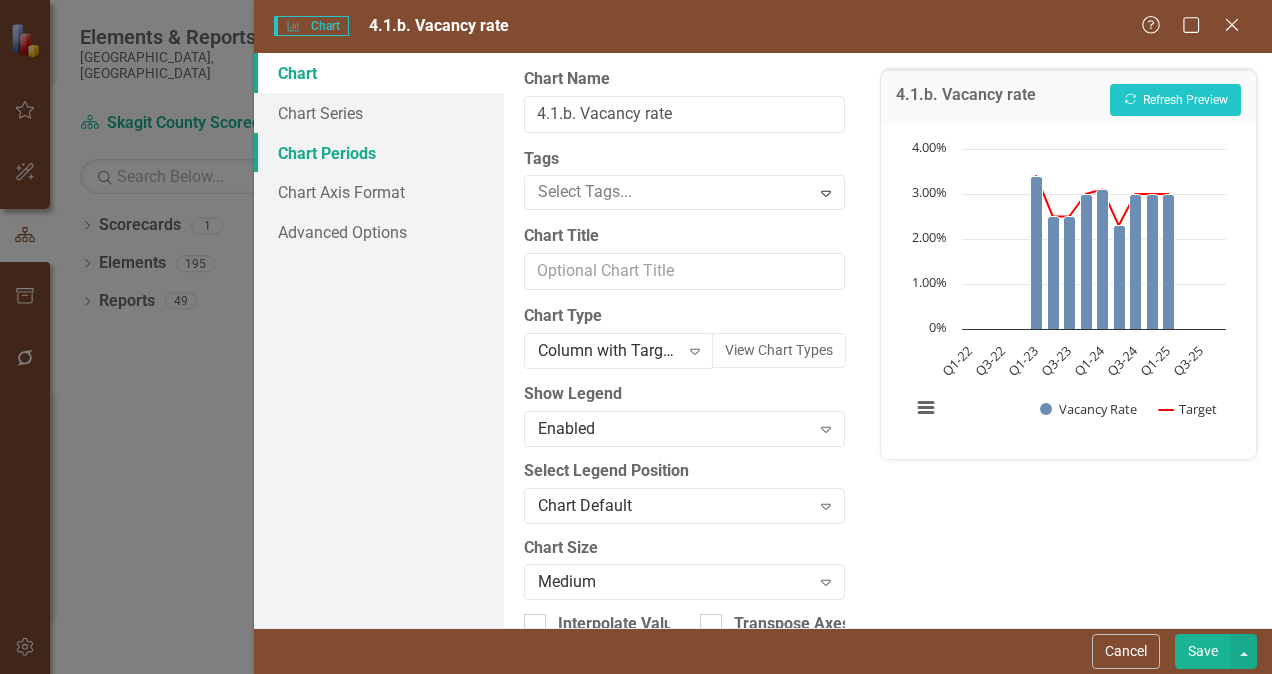 click on "Chart Periods" at bounding box center [379, 153] 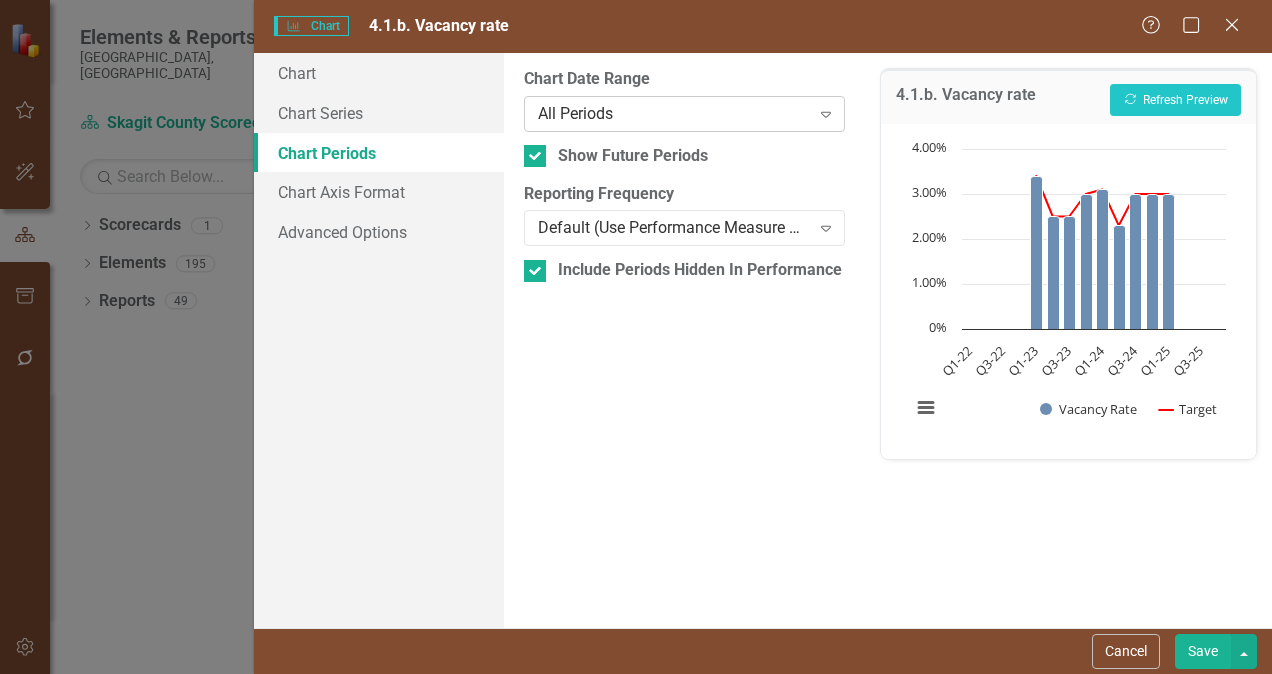 click on "All Periods" at bounding box center (673, 113) 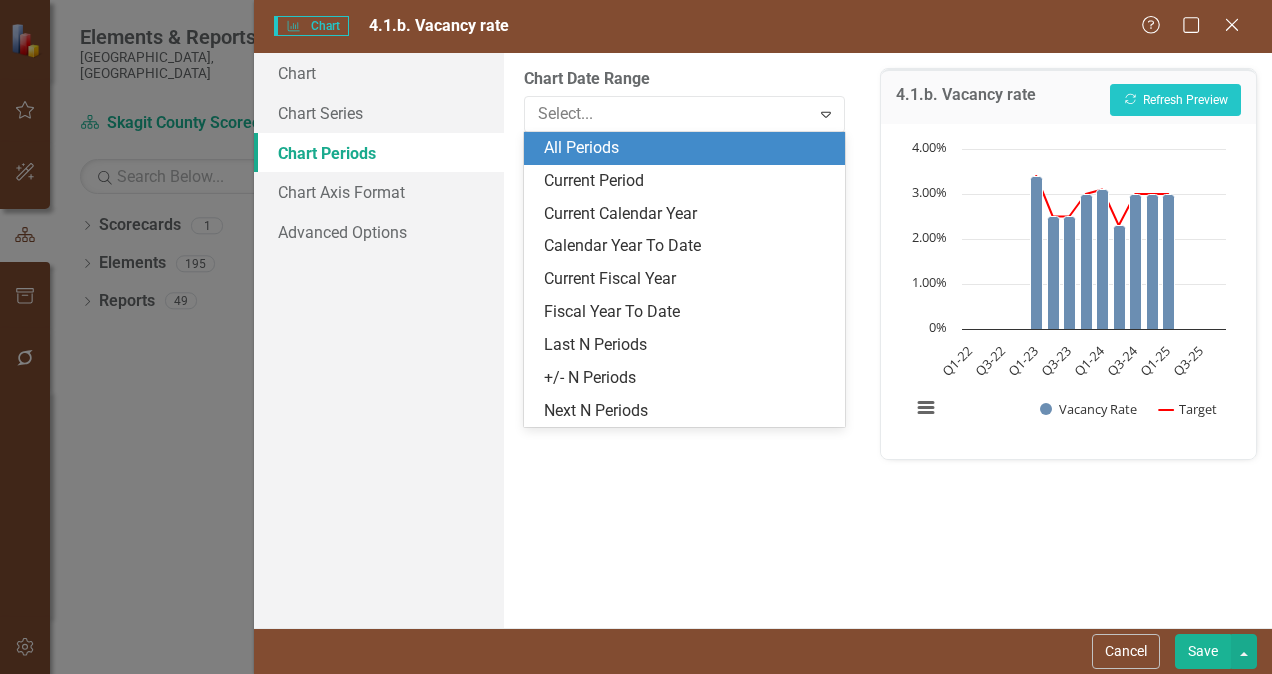 click on "All Periods" at bounding box center [688, 148] 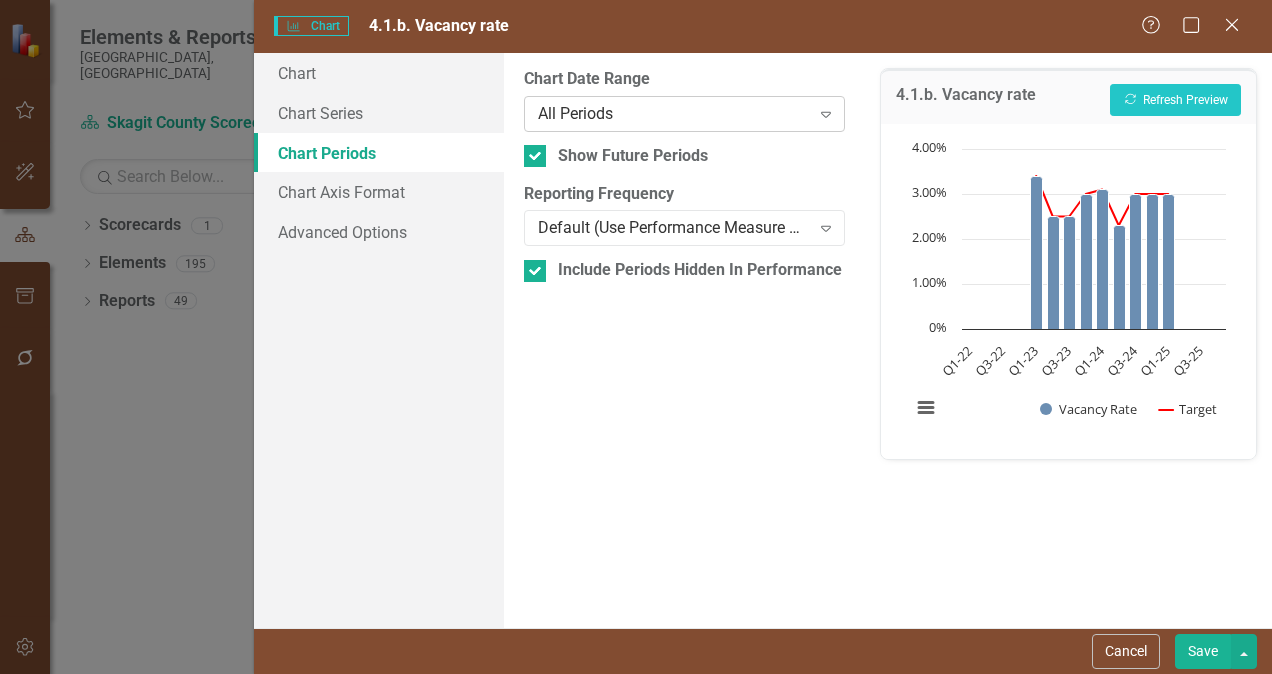 click on "All Periods" at bounding box center (673, 113) 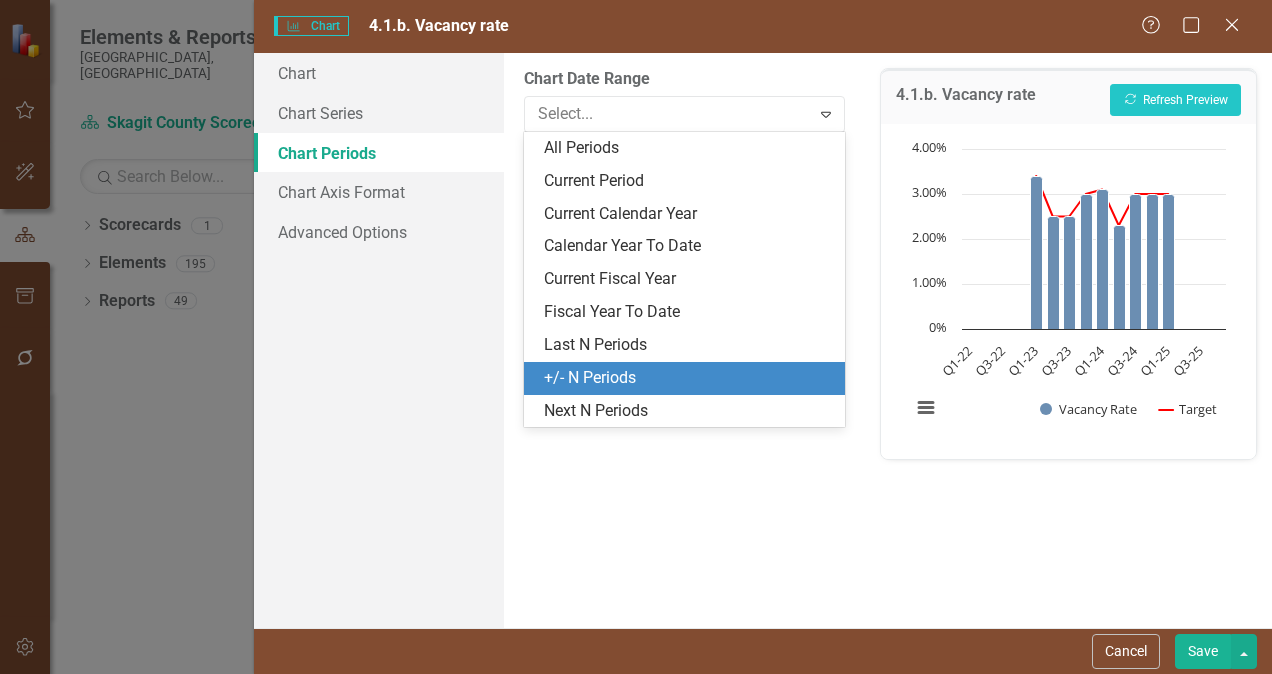 click on "+/- N Periods" at bounding box center (688, 378) 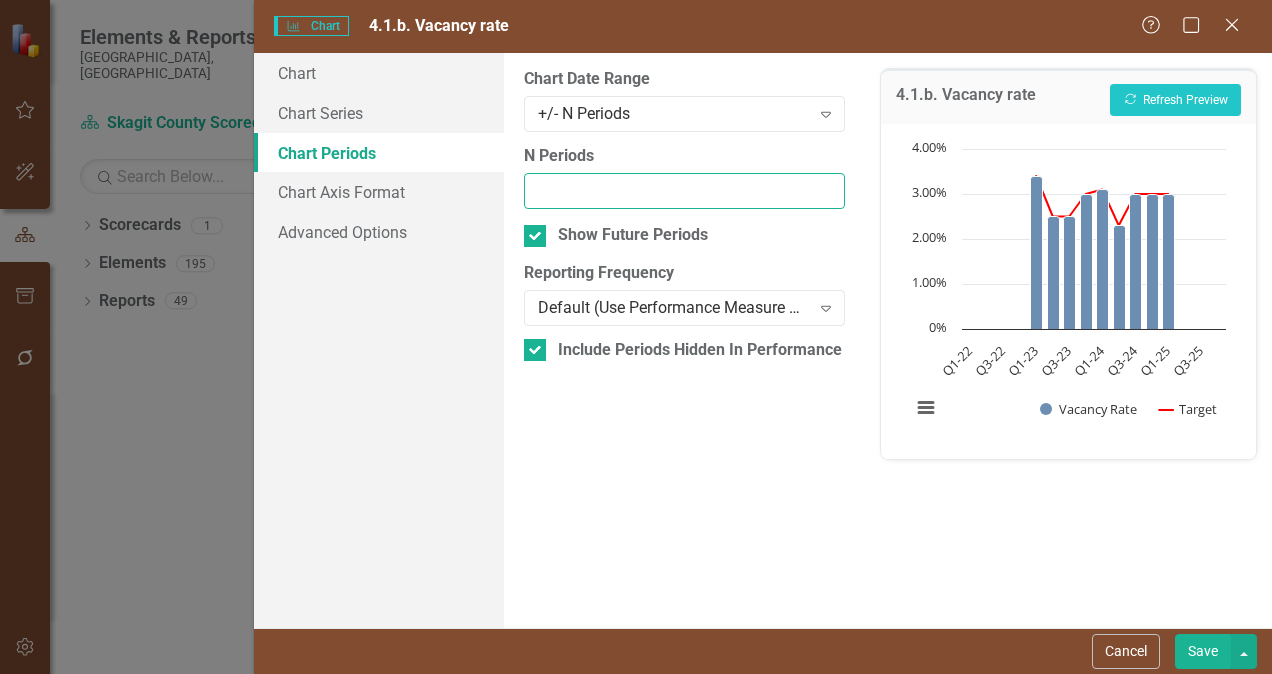 click on "N Periods" at bounding box center (684, 191) 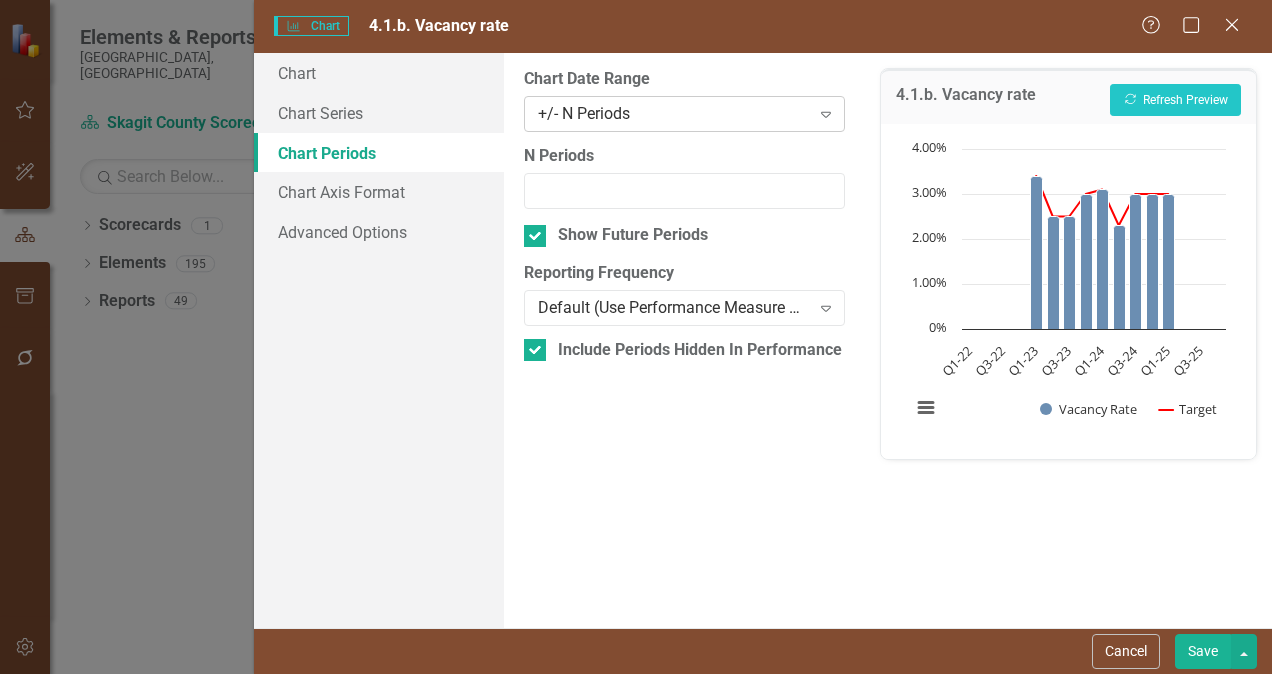 click on "+/- N Periods" at bounding box center (673, 113) 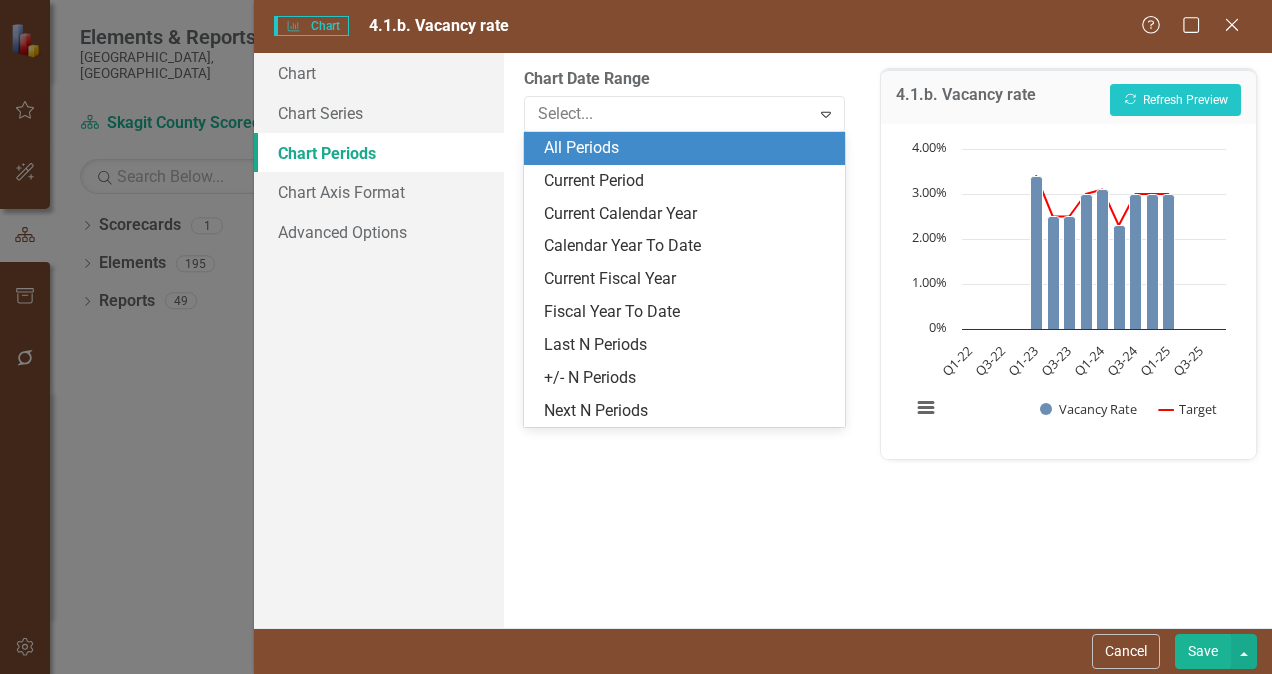click on "All Periods" at bounding box center [688, 148] 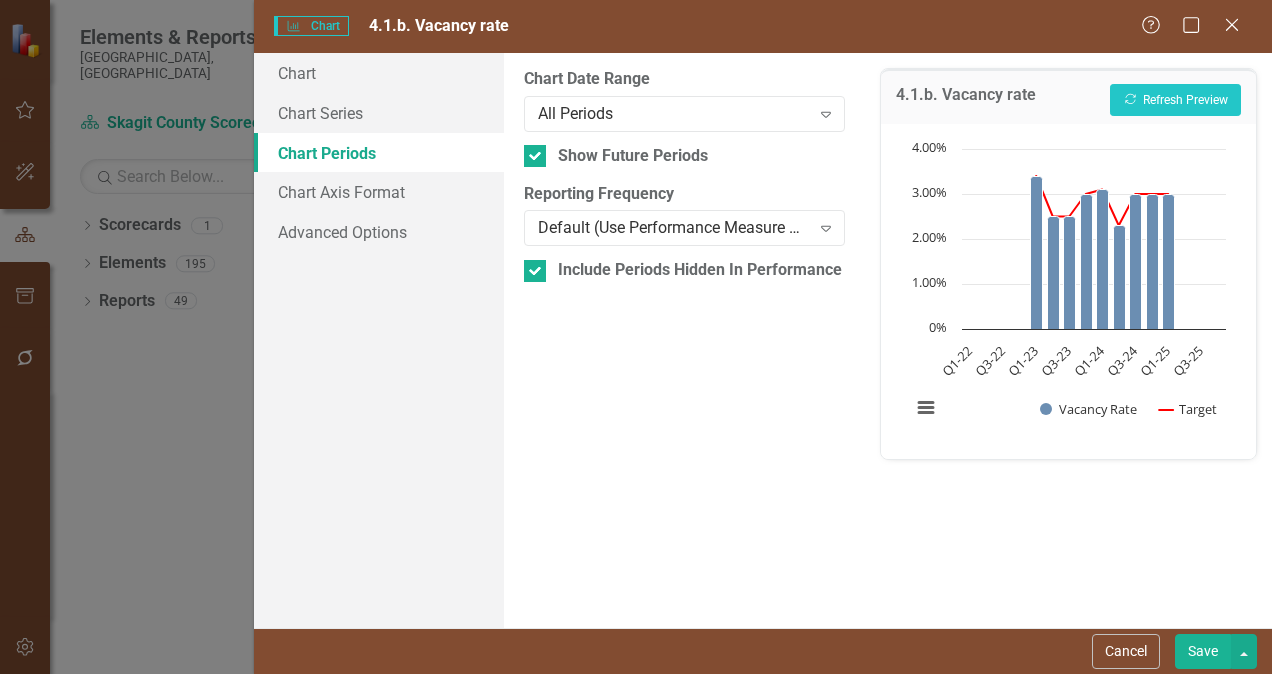 click on "Save" at bounding box center (1203, 651) 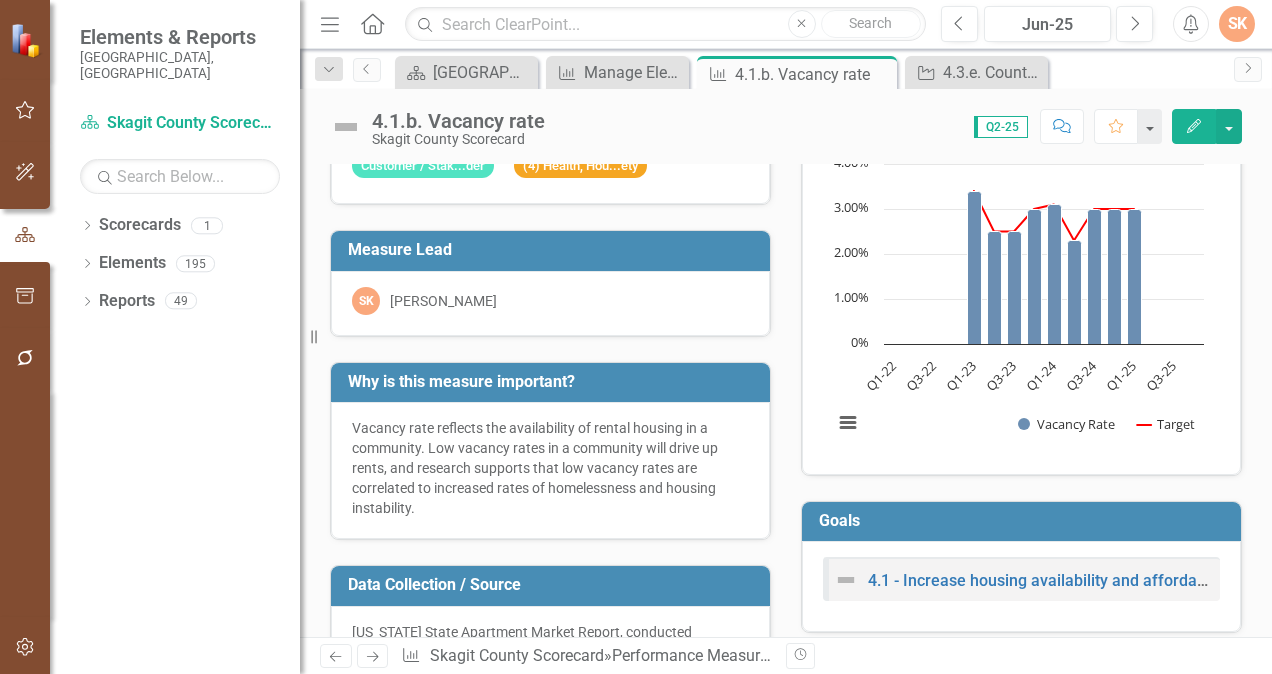 scroll, scrollTop: 0, scrollLeft: 0, axis: both 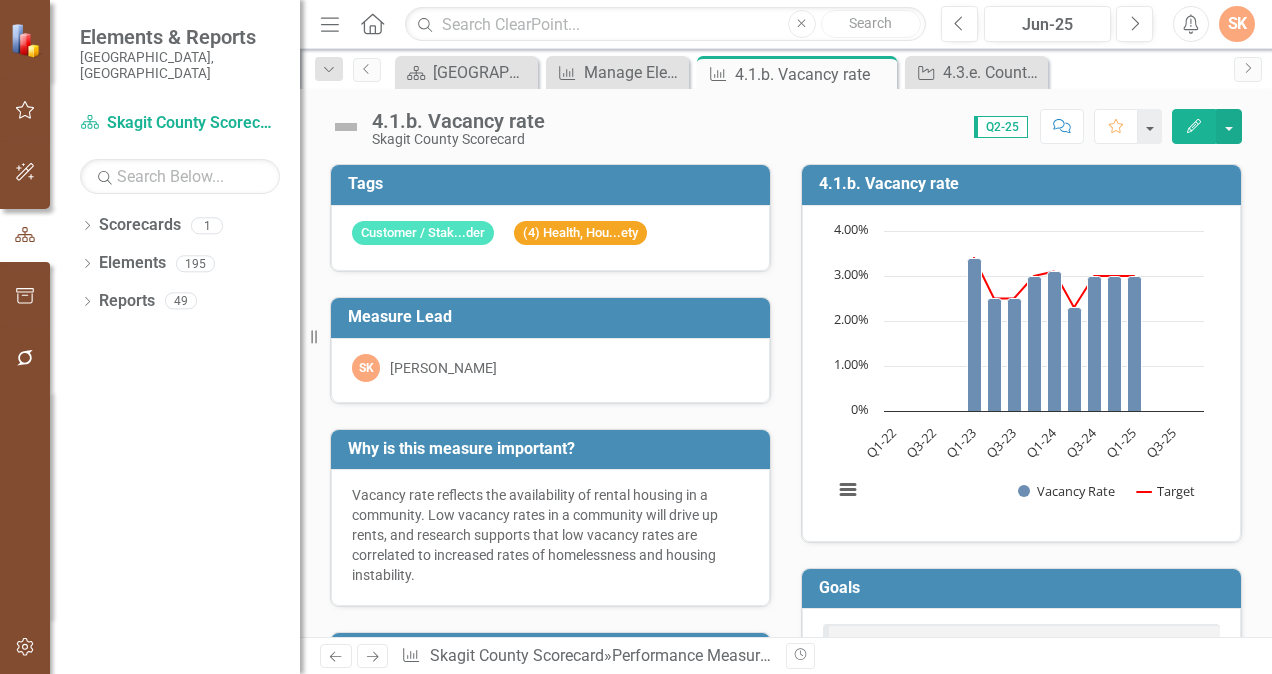 click on "4.1.b. Vacancy rate" at bounding box center [1025, 184] 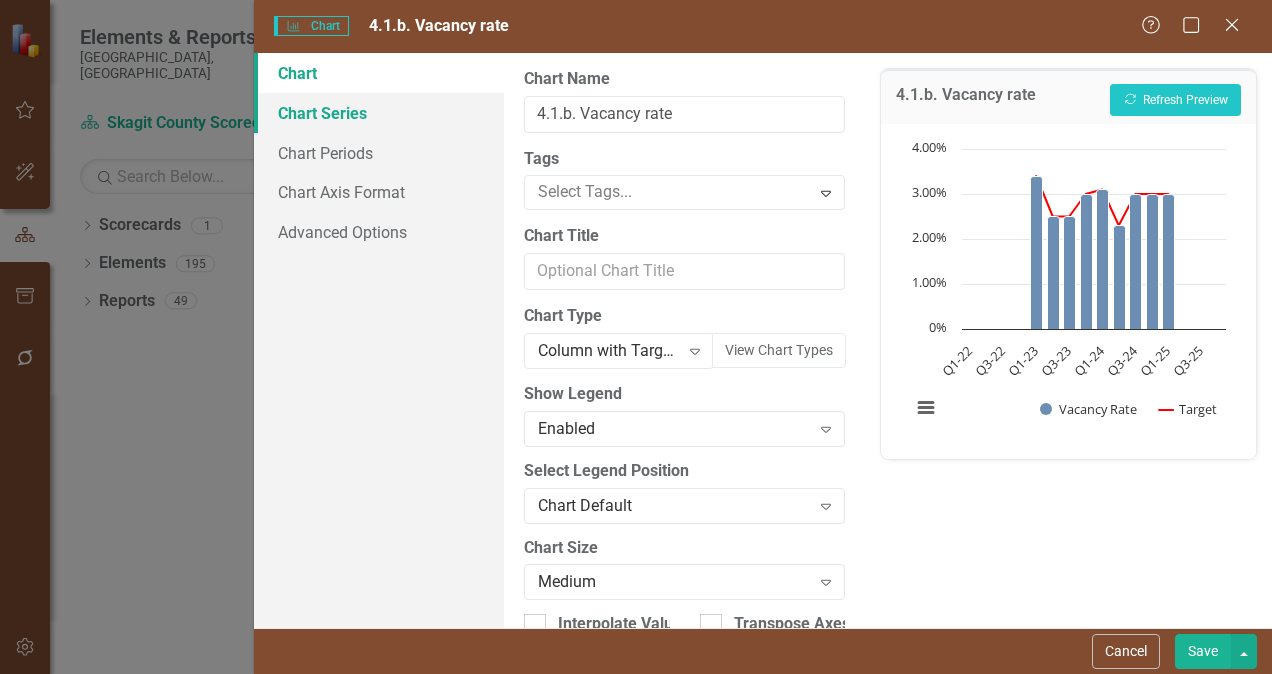 click on "Chart Series" at bounding box center (379, 113) 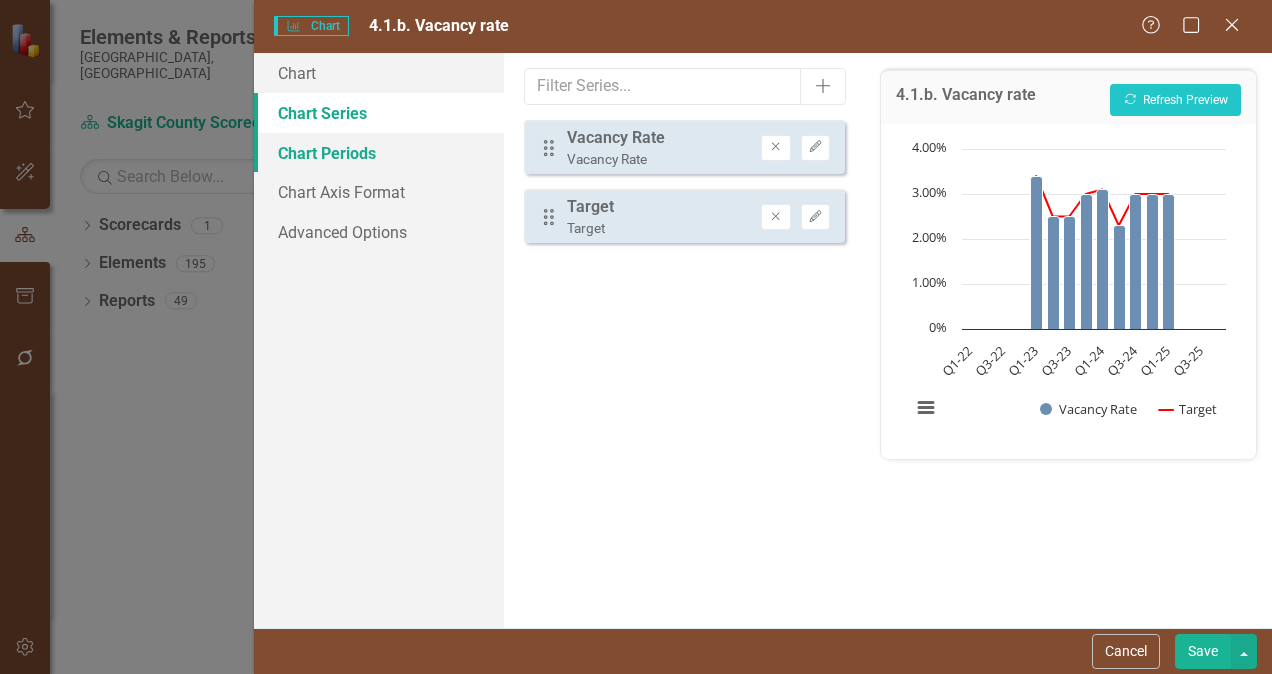 click on "Chart Periods" at bounding box center (379, 153) 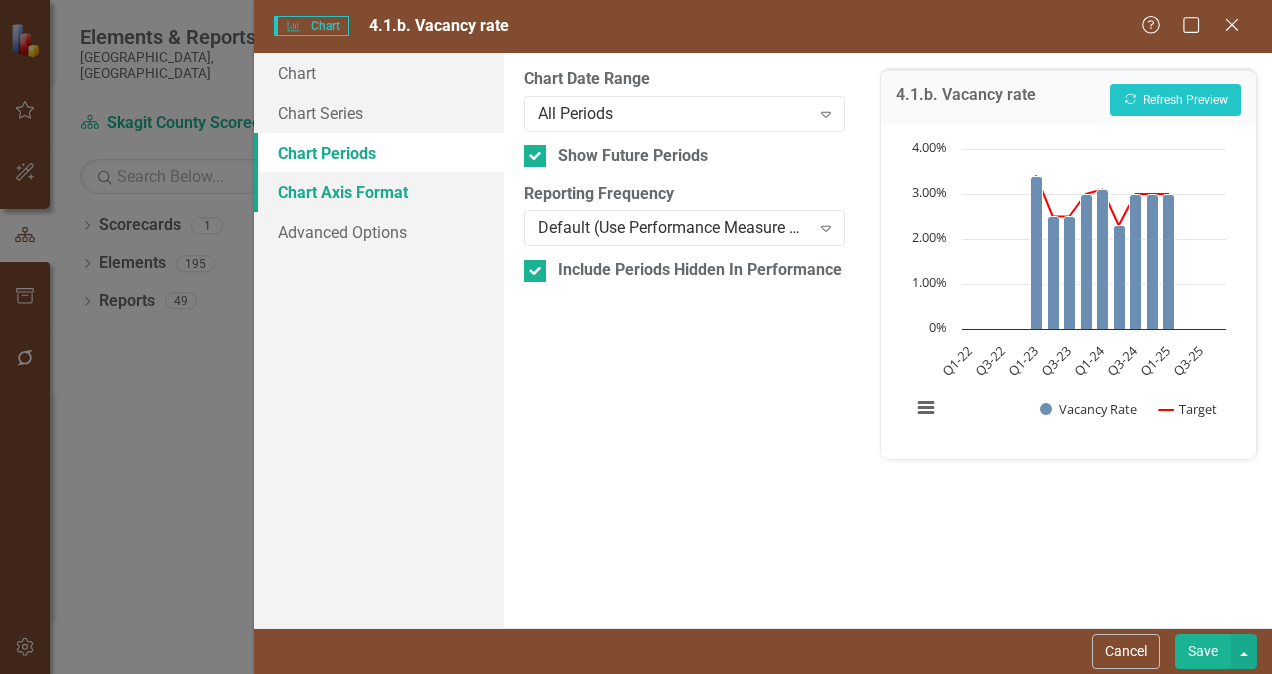 click on "Chart Axis Format" at bounding box center (379, 192) 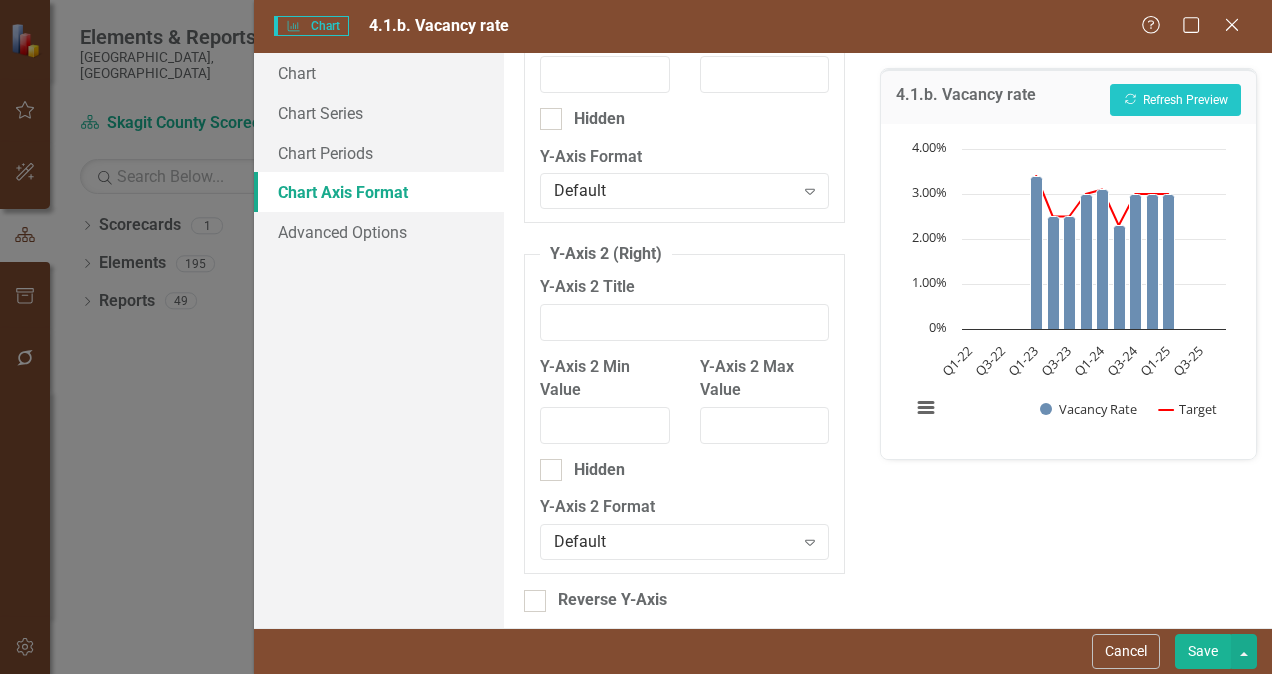 scroll, scrollTop: 270, scrollLeft: 0, axis: vertical 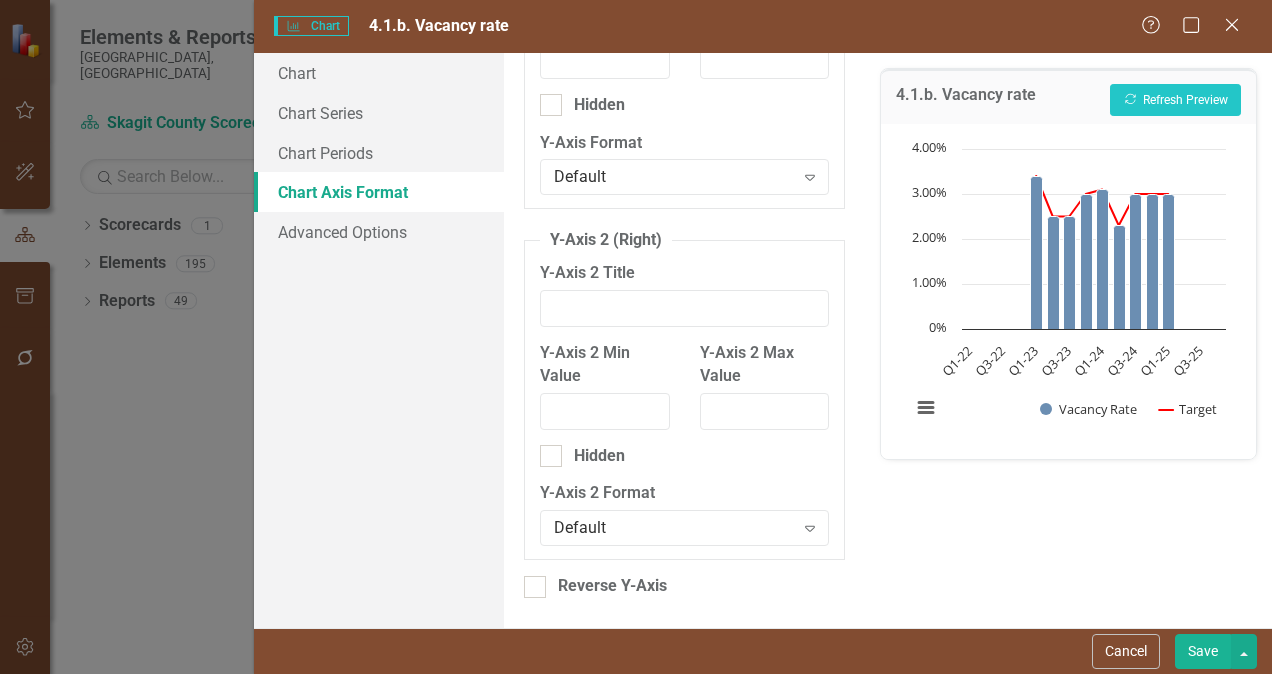 click on "Chart Chart Series Chart Periods Chart Axis Format Advanced Options" at bounding box center (379, 340) 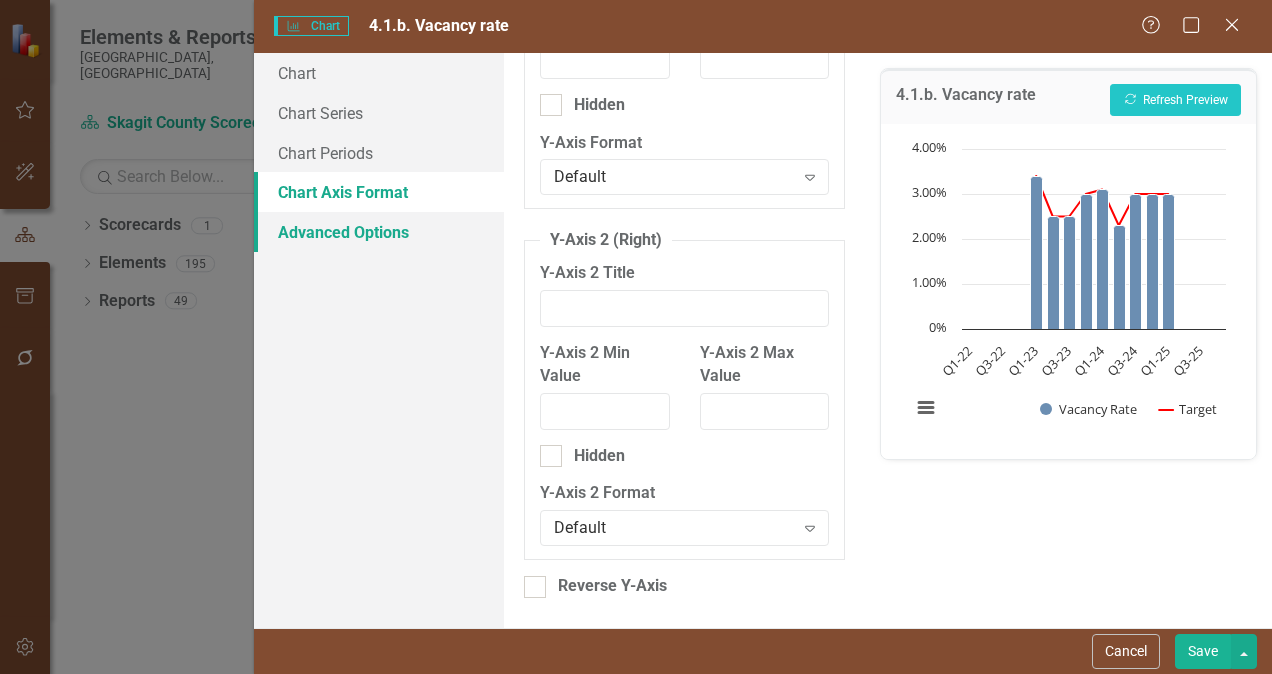 click on "Advanced Options" at bounding box center [379, 232] 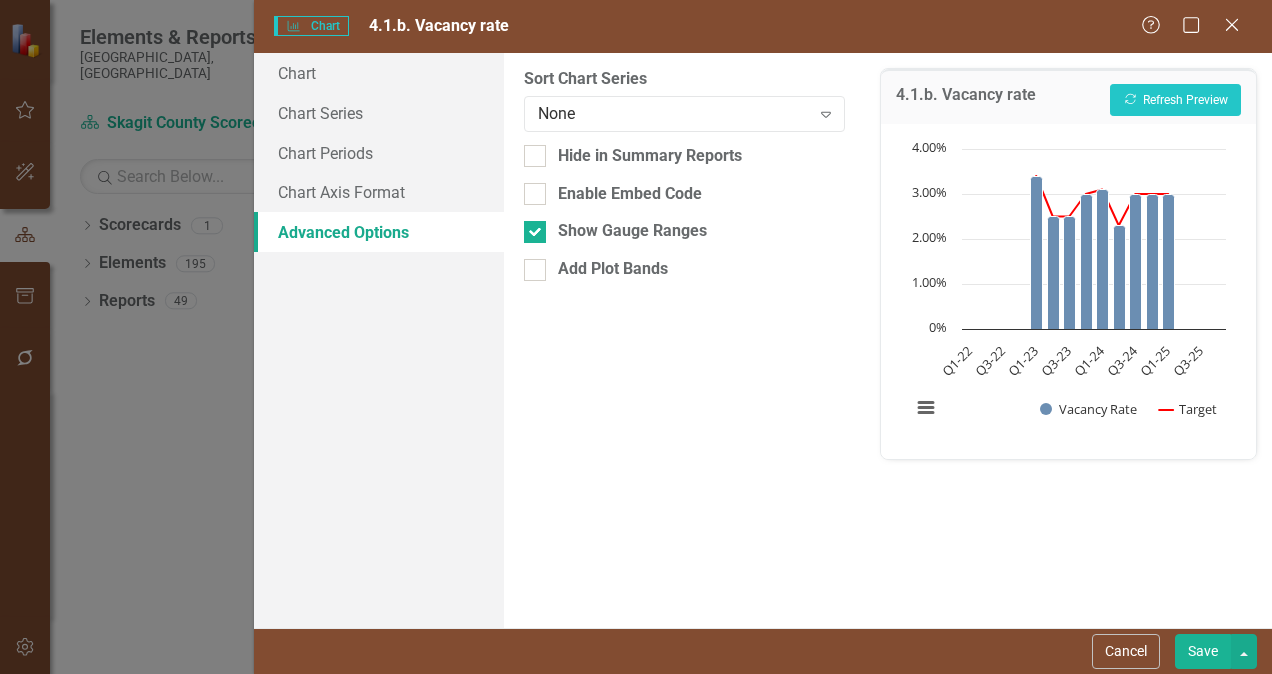 click on "From this tab, you can sort the chart series by value or hide the chart from summary reports.  Enterprise Plan  and  Government Plan  customers can also define plot bands and get embed codes to use this chart in public facing or internal websites.    Learn more in the ClearPoint Support Center. Close Help Sort Chart Series None Expand Hide in Summary Reports Enable Embed Code Show Gauge Ranges Add Plot Bands" at bounding box center (684, 340) 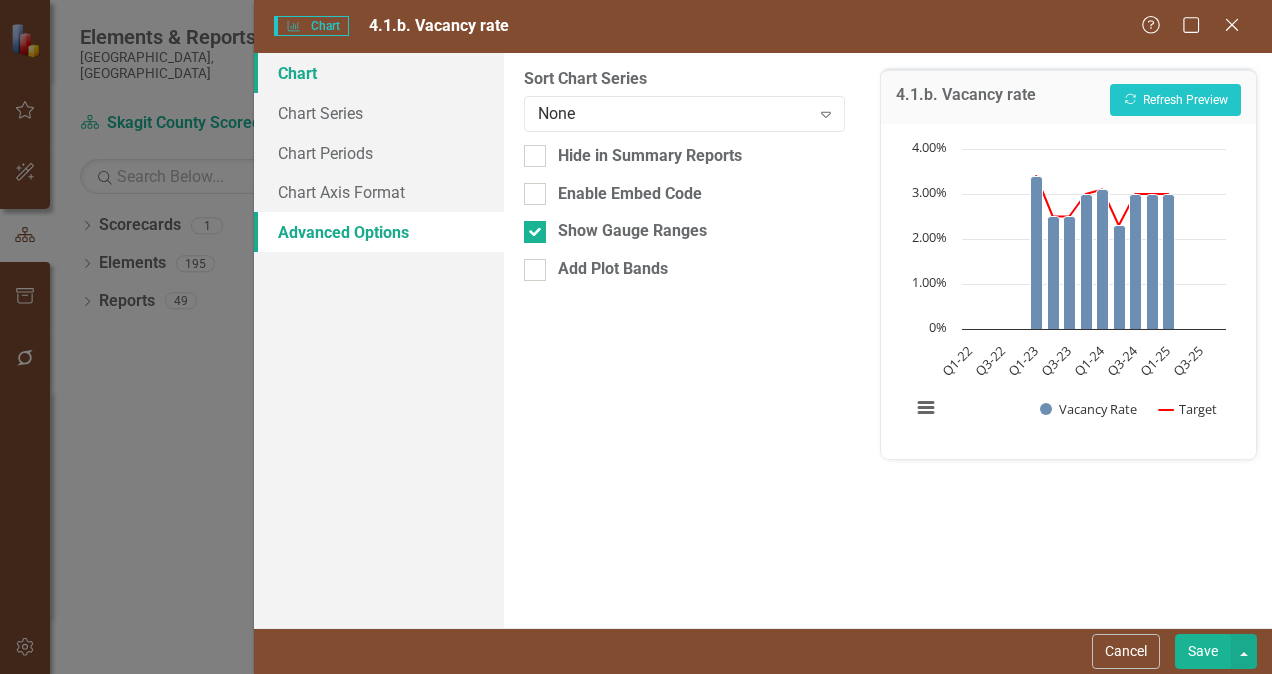 click on "Chart" at bounding box center (379, 73) 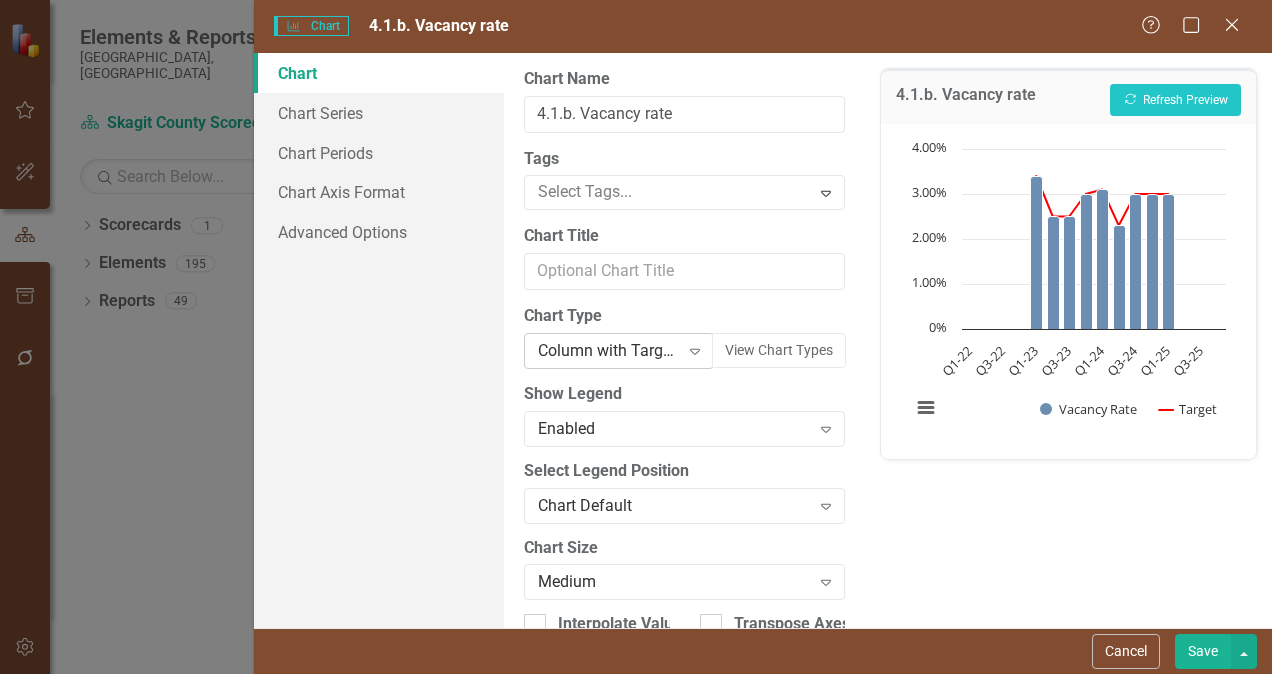 click on "Expand" 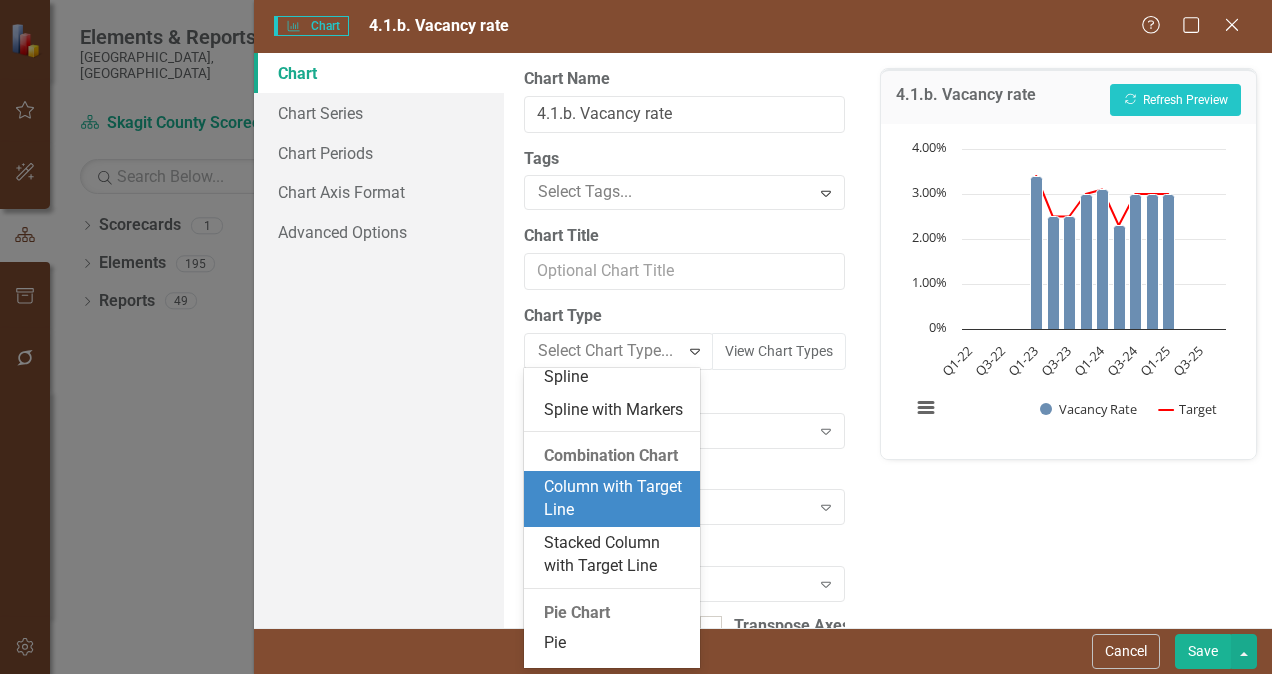 scroll, scrollTop: 1370, scrollLeft: 0, axis: vertical 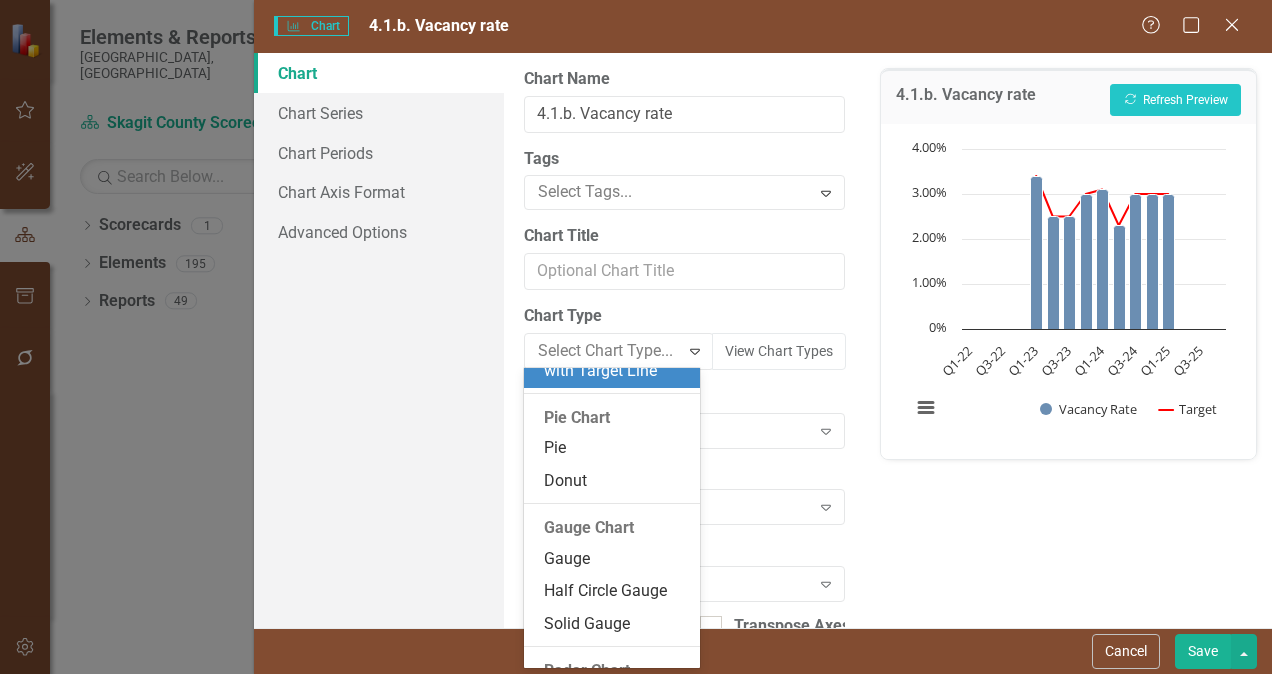 click on "Stacked Column with Target Line" at bounding box center [616, 360] 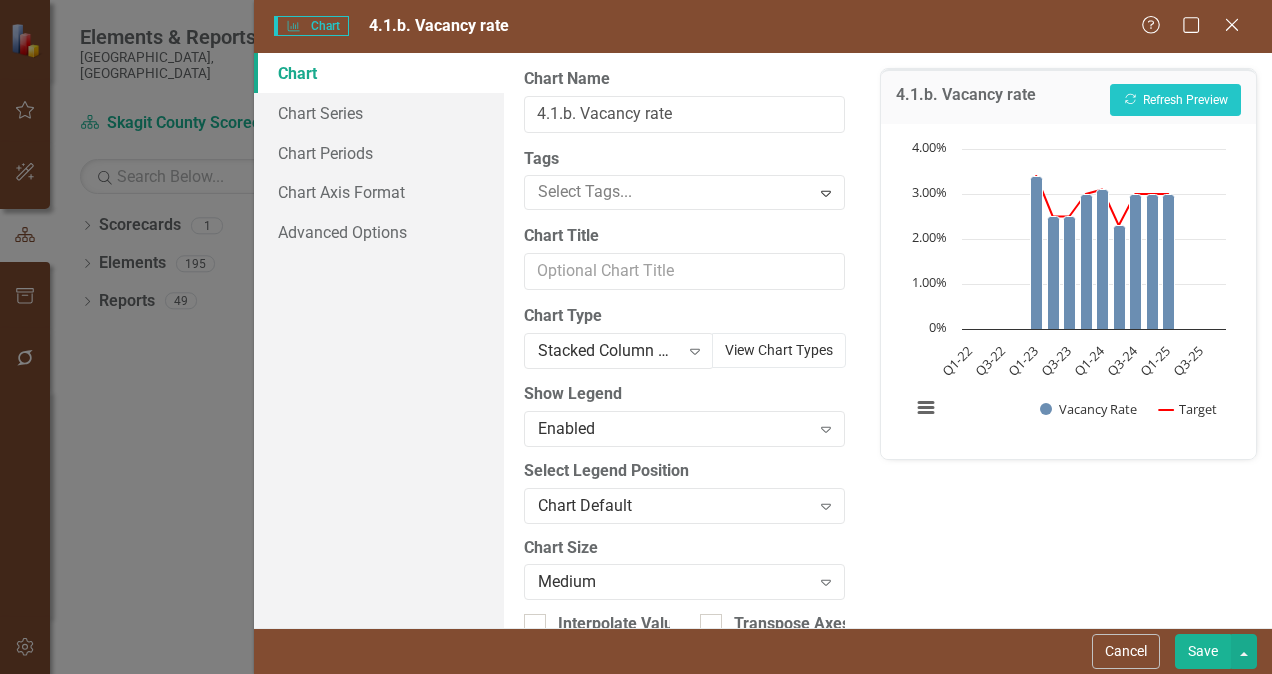 click on "View Chart Types" at bounding box center [779, 350] 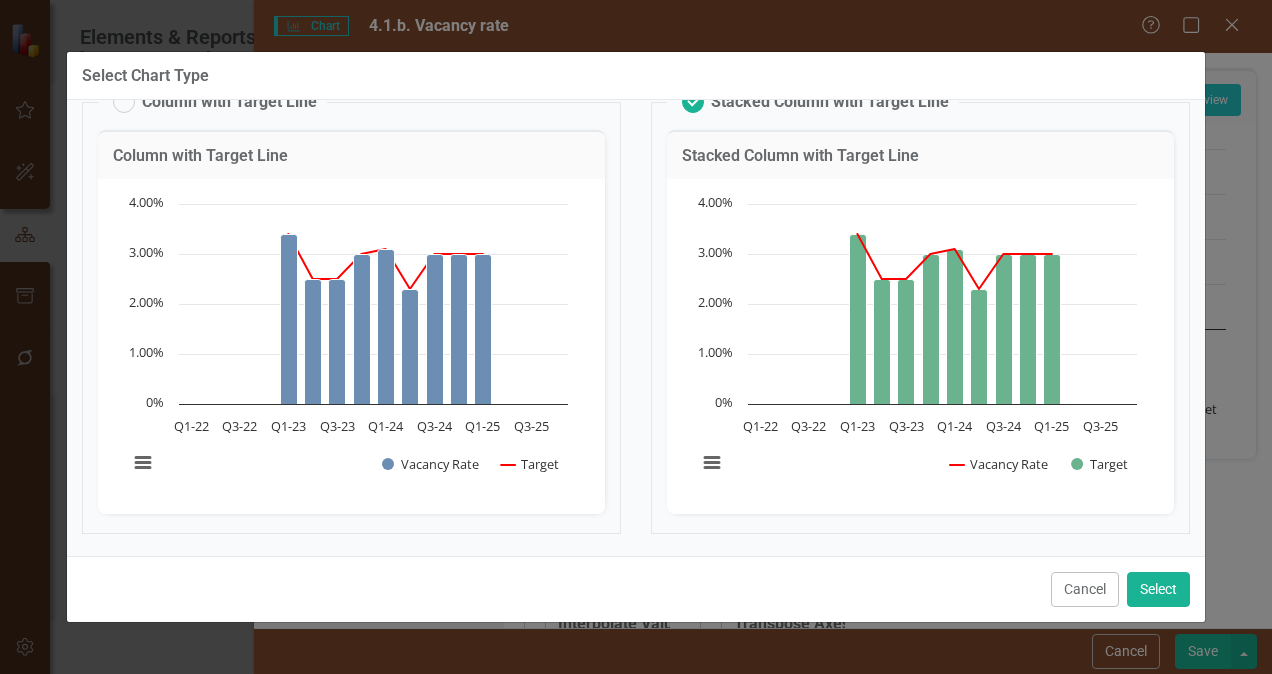 scroll, scrollTop: 0, scrollLeft: 0, axis: both 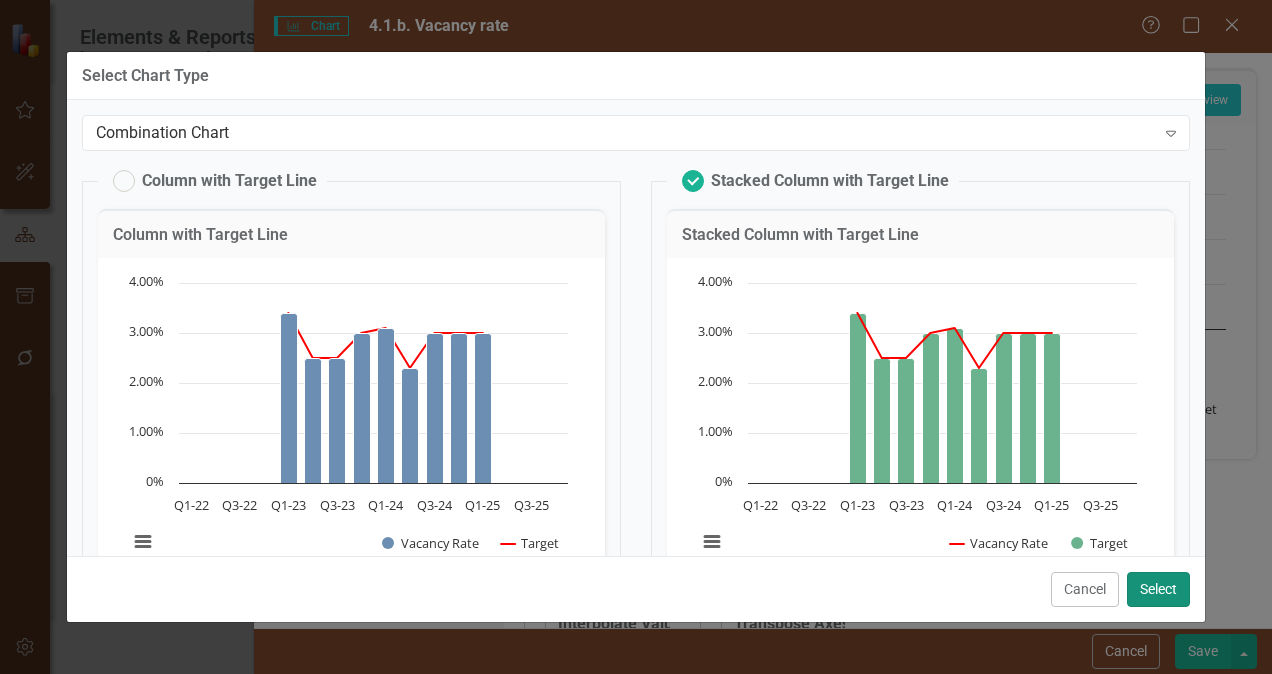 click on "Select" at bounding box center [1158, 589] 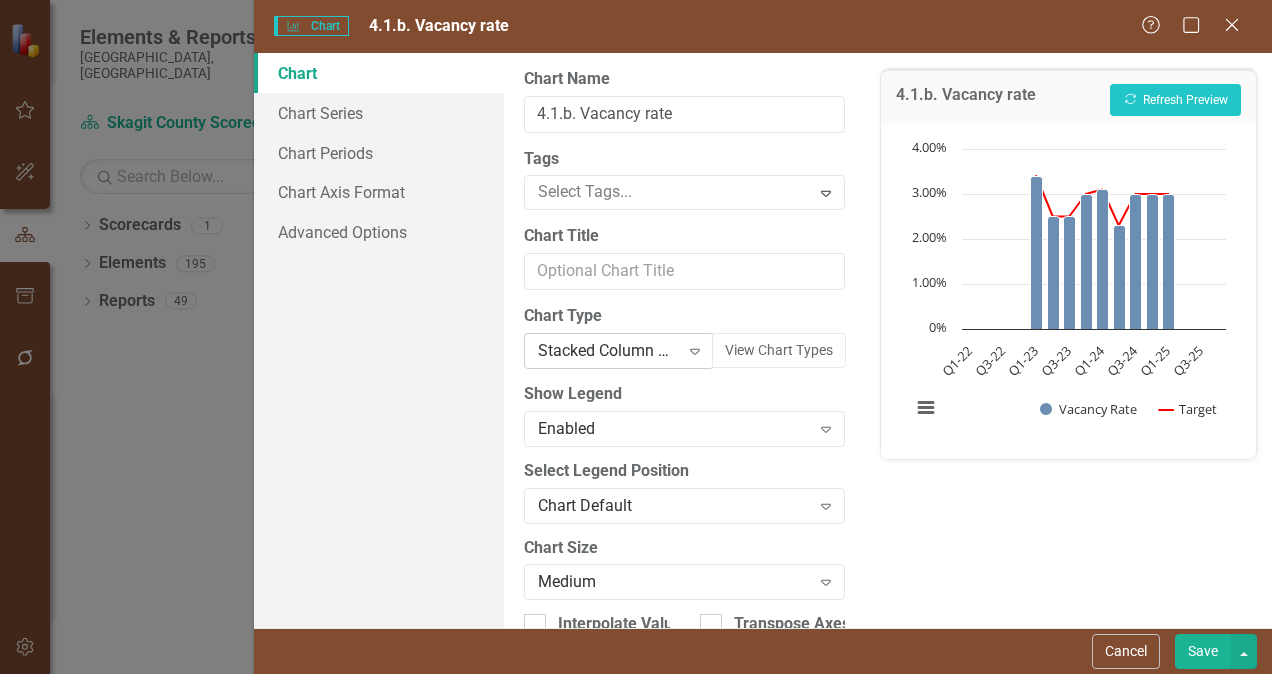 click on "Expand" 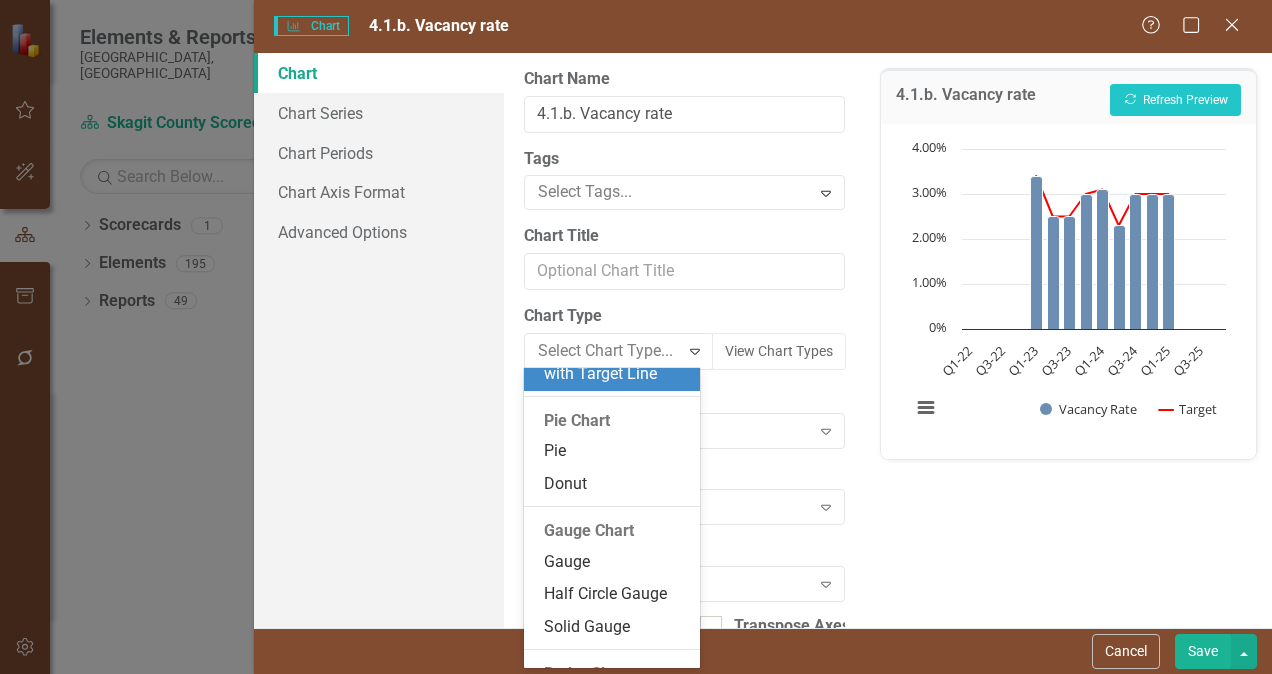 scroll, scrollTop: 1425, scrollLeft: 0, axis: vertical 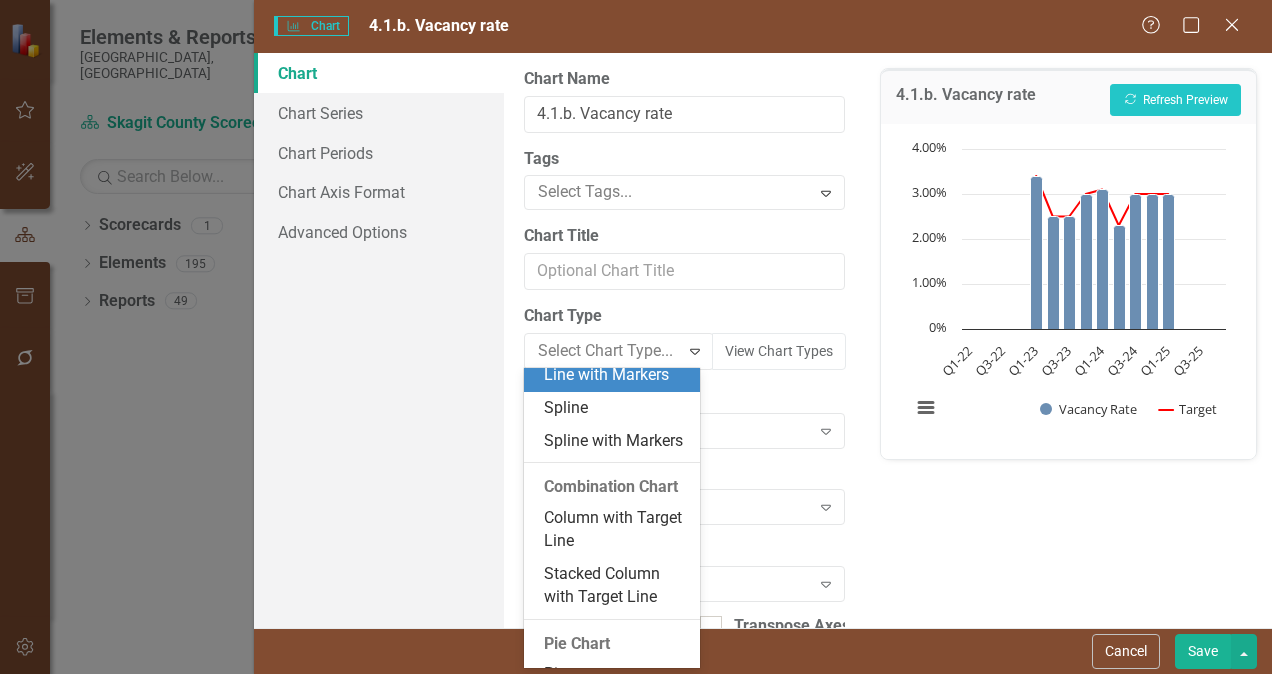 click on "Line with Markers" at bounding box center (616, 375) 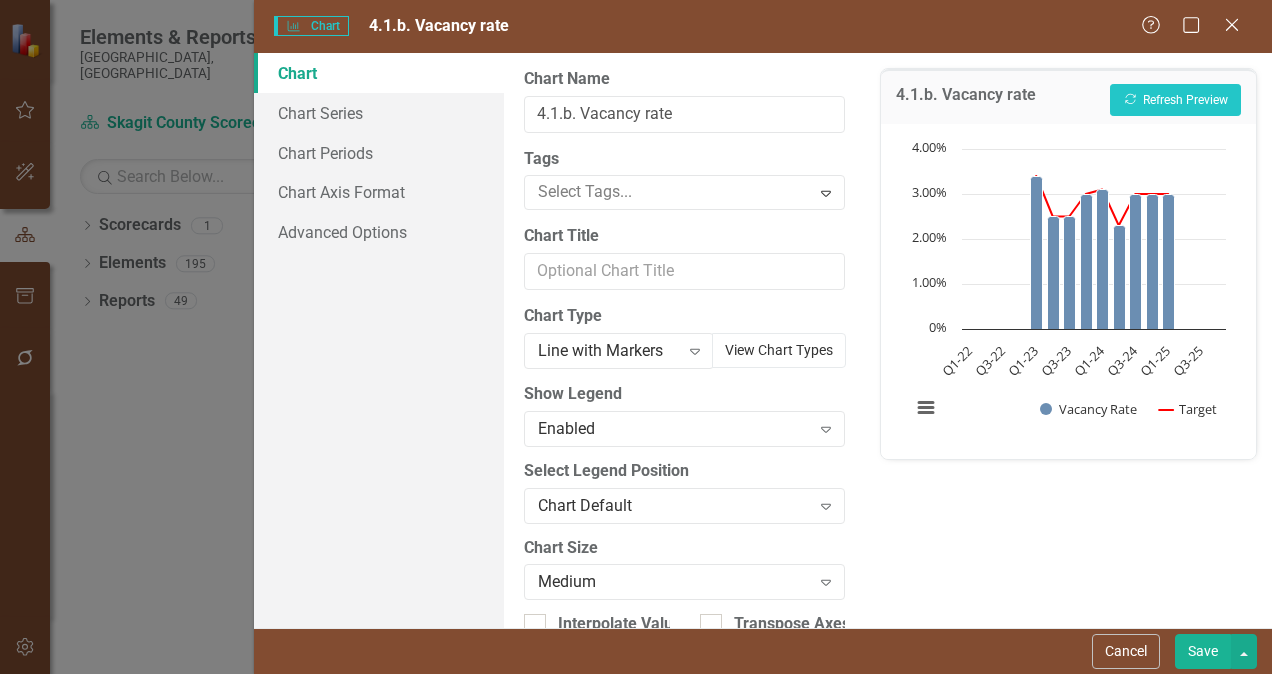 click on "View Chart Types" at bounding box center [779, 350] 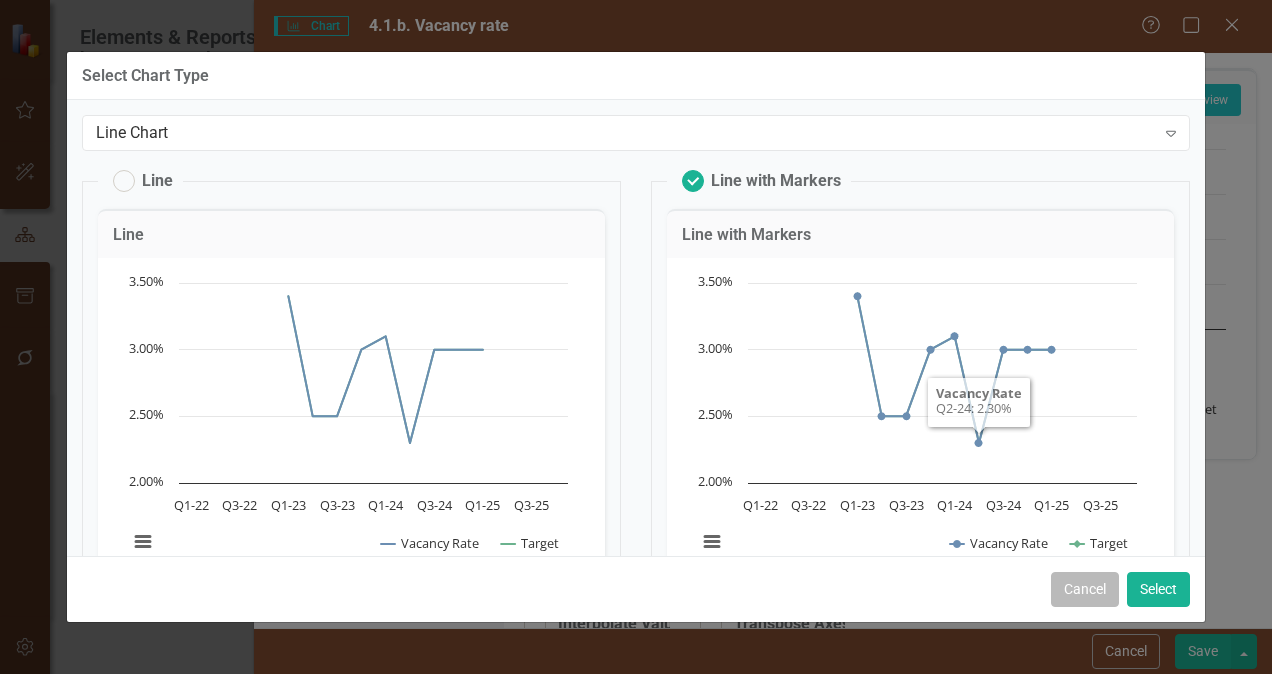 click on "Cancel" at bounding box center [1085, 589] 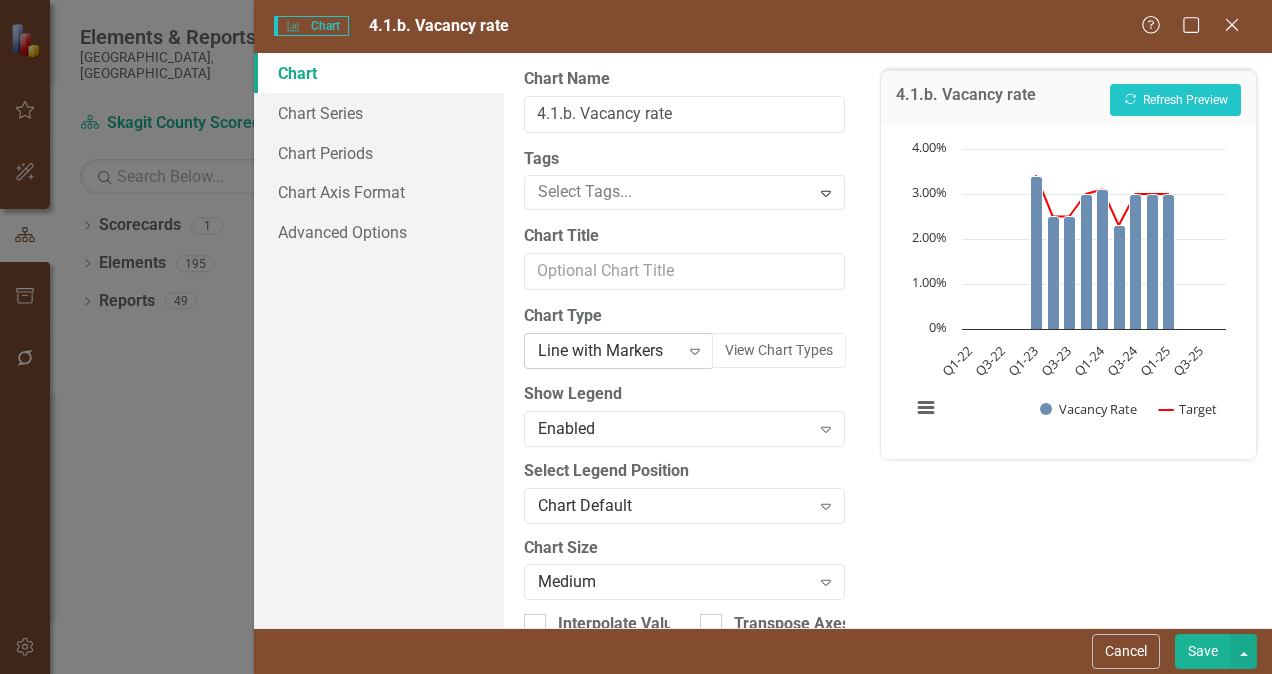 click on "Expand" 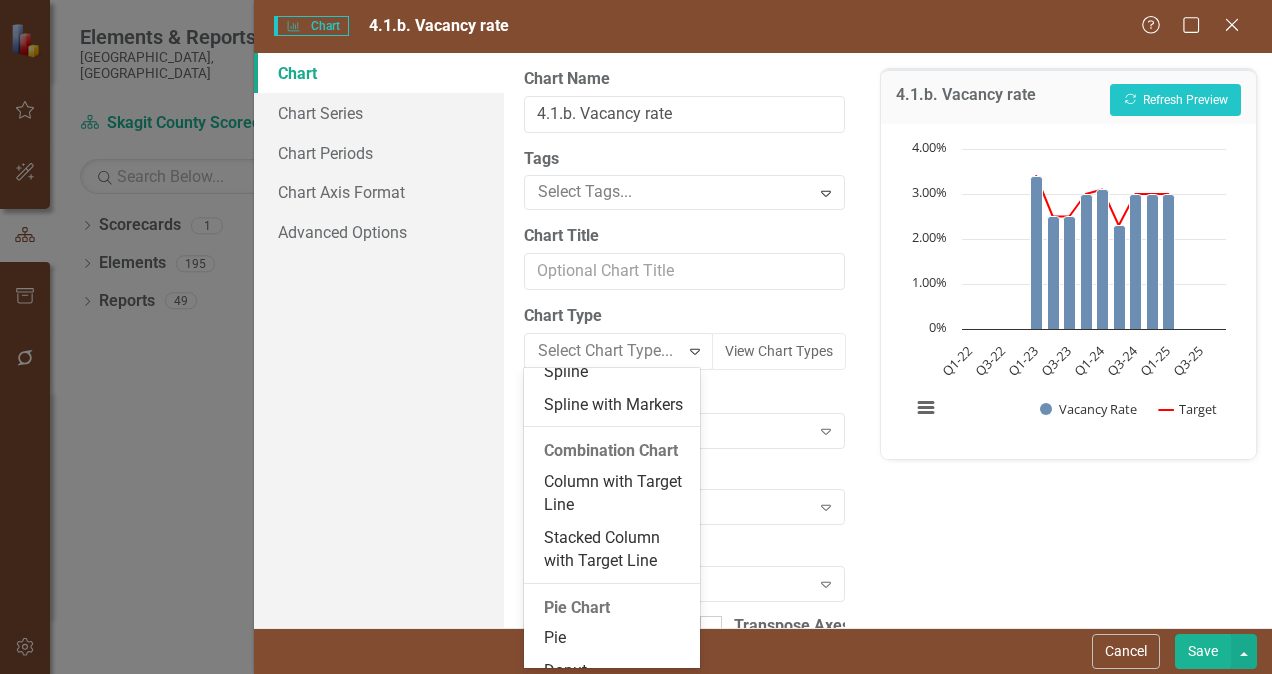 scroll, scrollTop: 1181, scrollLeft: 0, axis: vertical 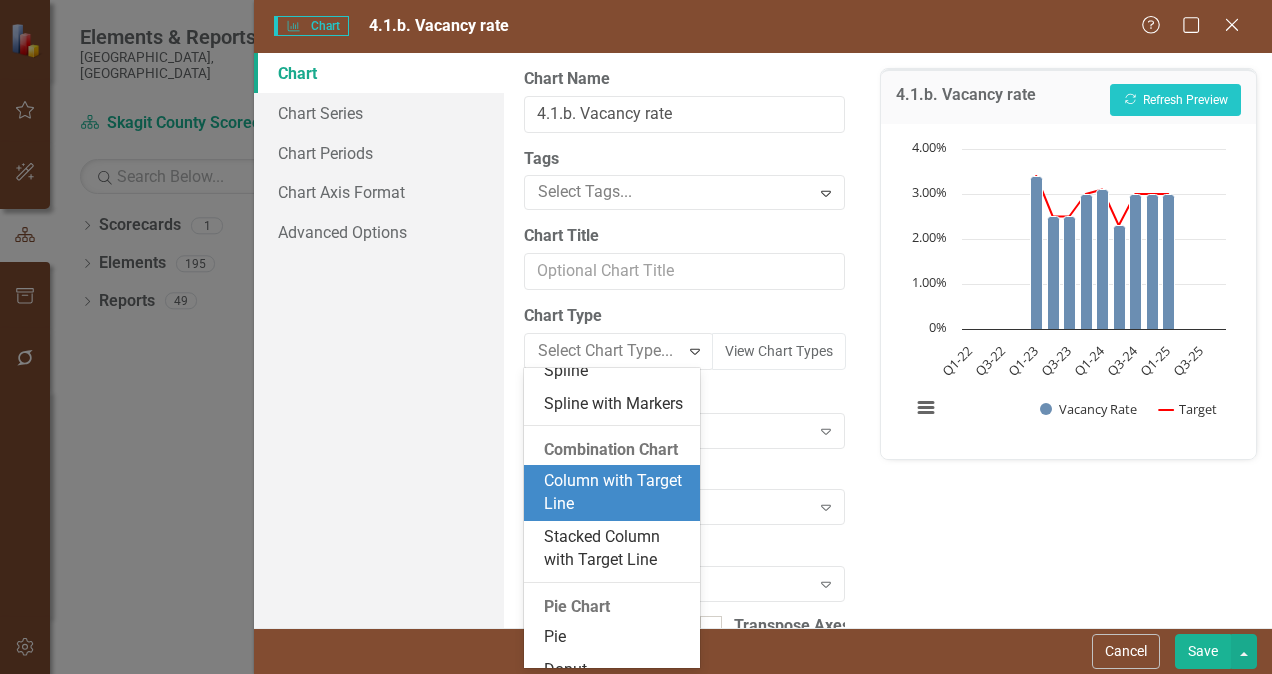 click on "Column with Target Line" at bounding box center (616, 493) 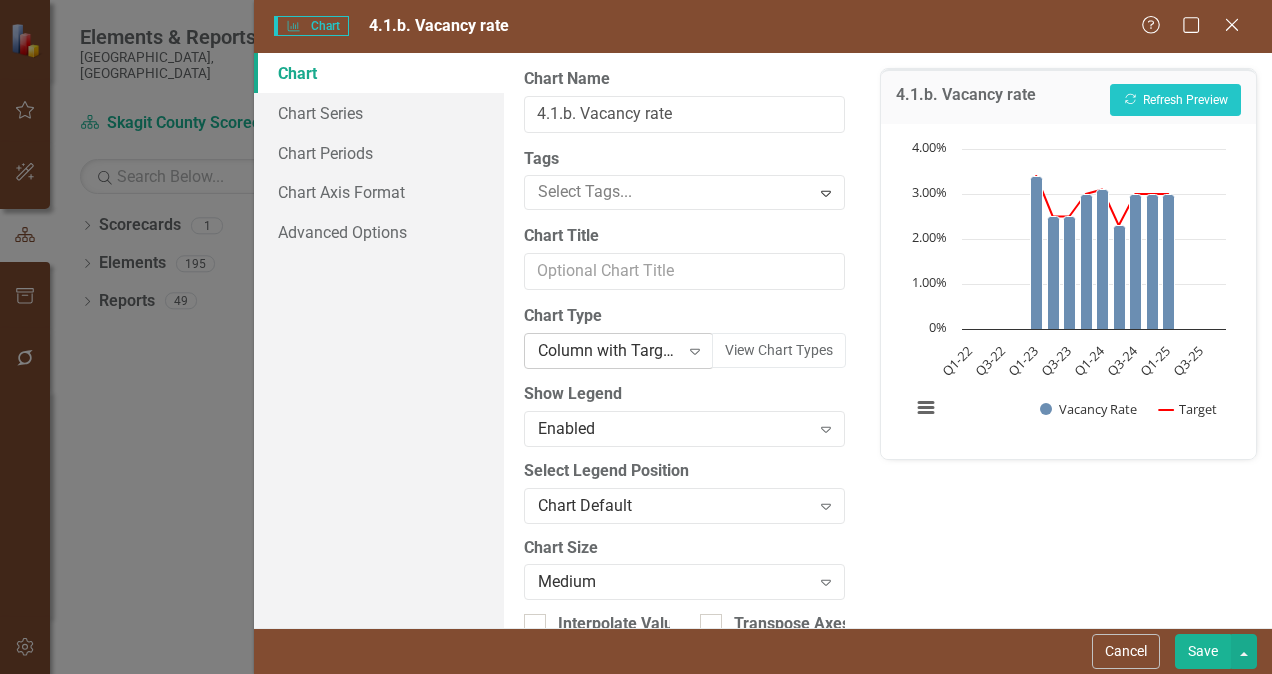 click on "Expand" 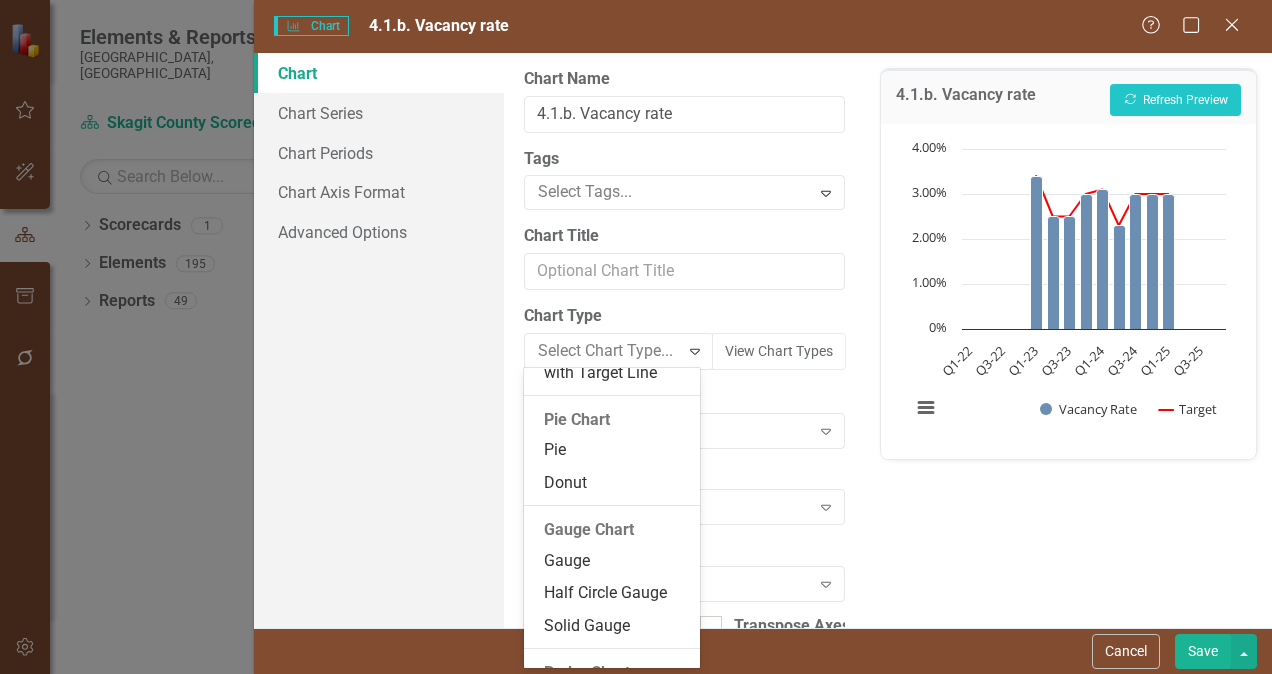 scroll, scrollTop: 1370, scrollLeft: 0, axis: vertical 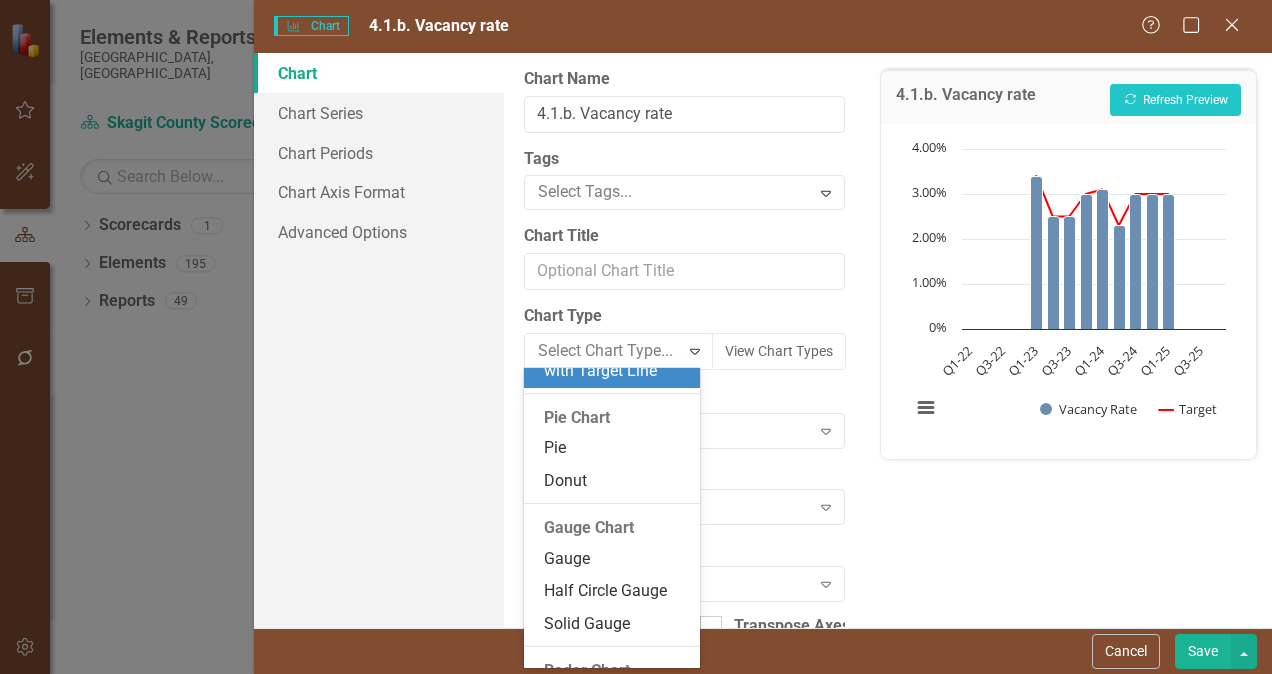 click on "Stacked Column with Target Line" at bounding box center [616, 360] 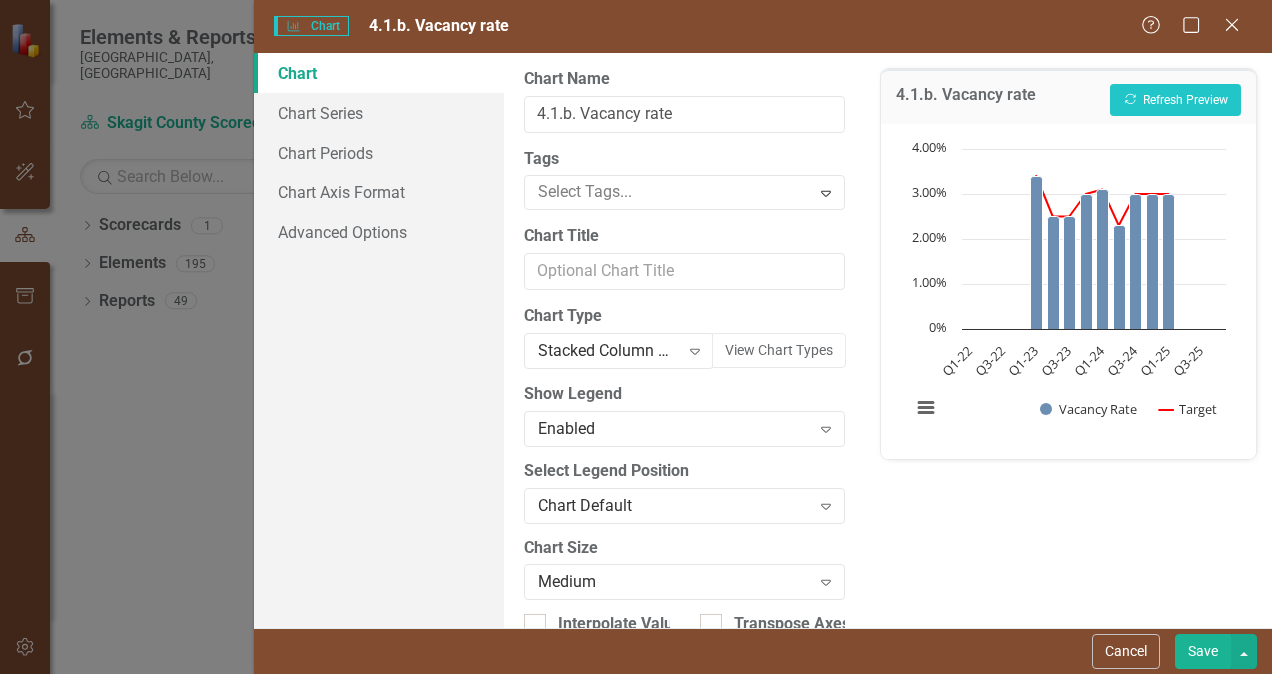 click on "Save" at bounding box center [1203, 651] 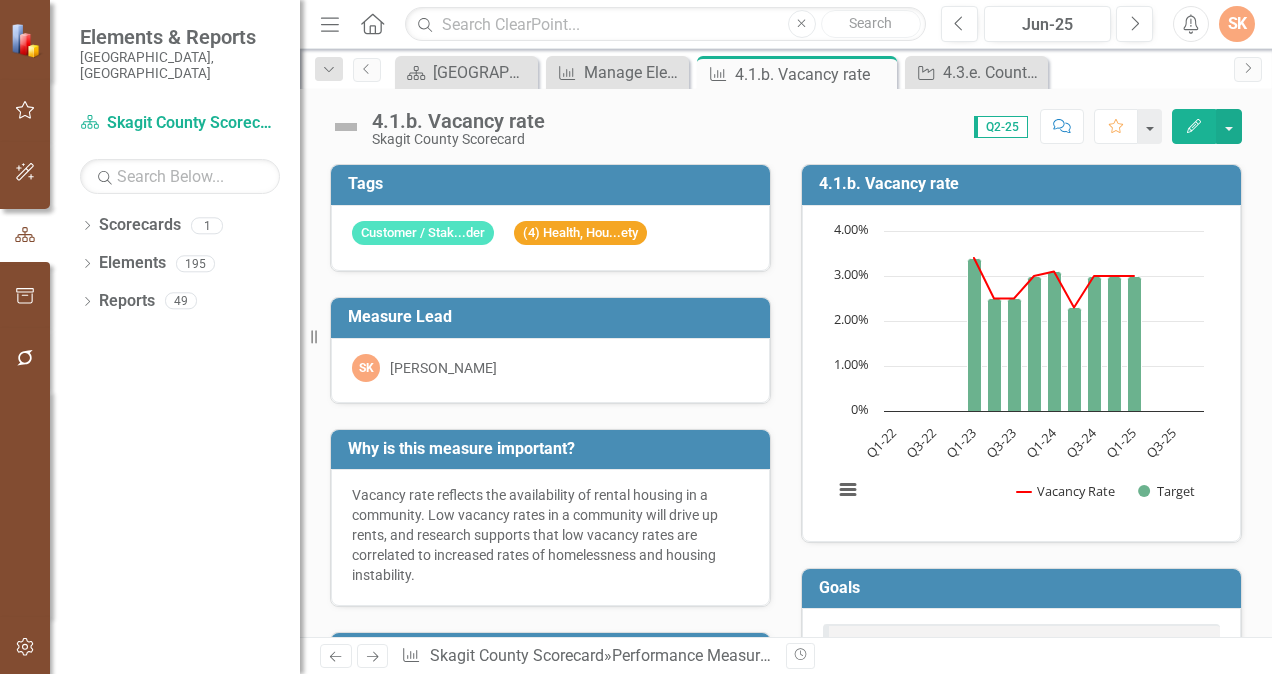 click on "Goals 4.1 - Increase housing availability and affordability for people who live and work in [GEOGRAPHIC_DATA]." at bounding box center [1021, 622] 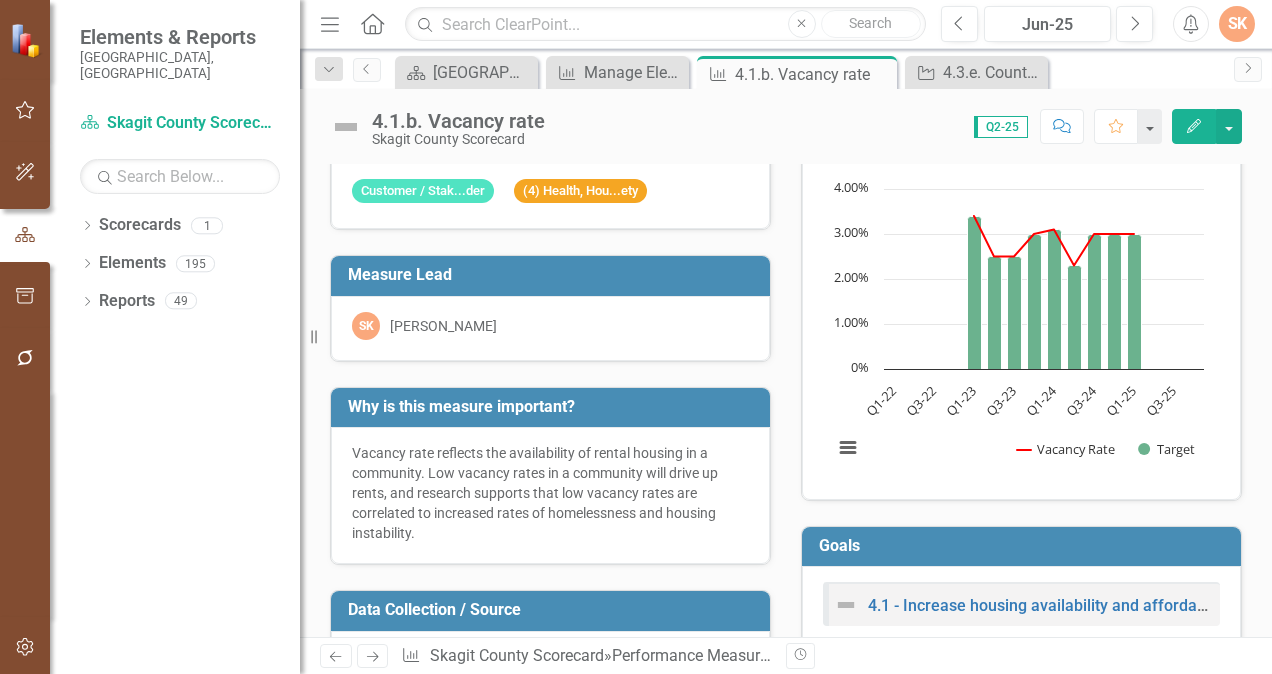 scroll, scrollTop: 0, scrollLeft: 0, axis: both 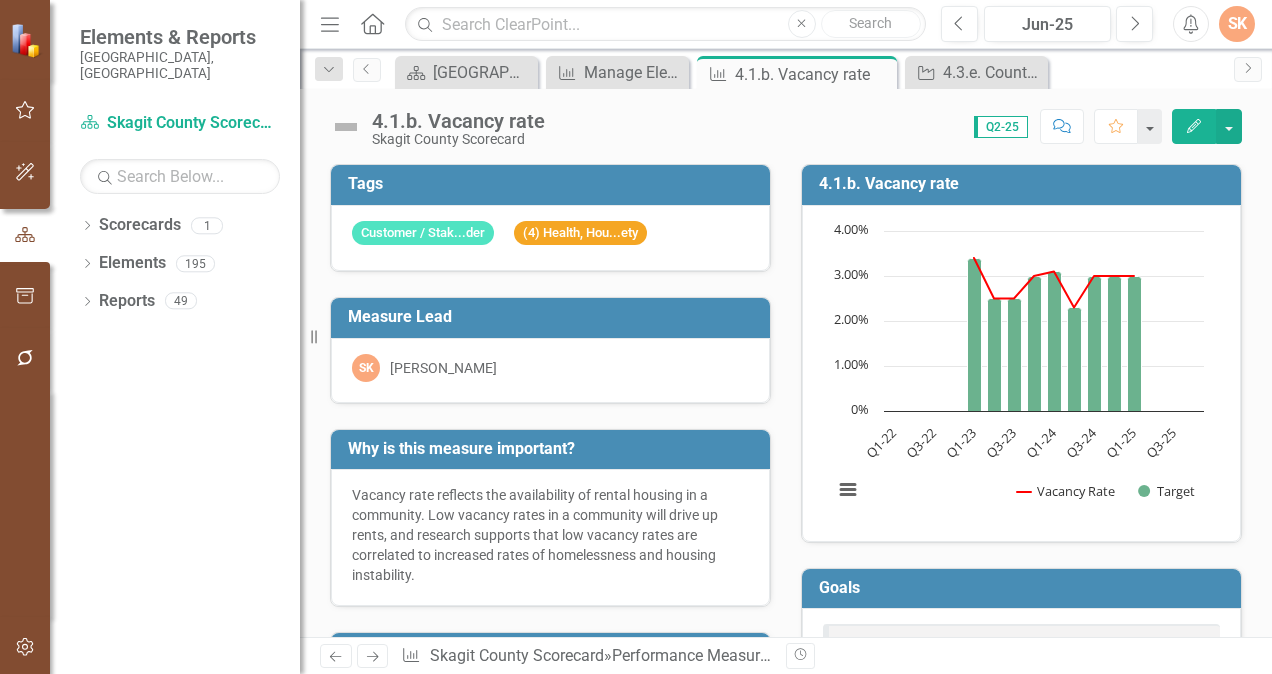 click on "Score: 0.00 Q2-25 Completed  Comment Favorite Edit" at bounding box center [898, 126] 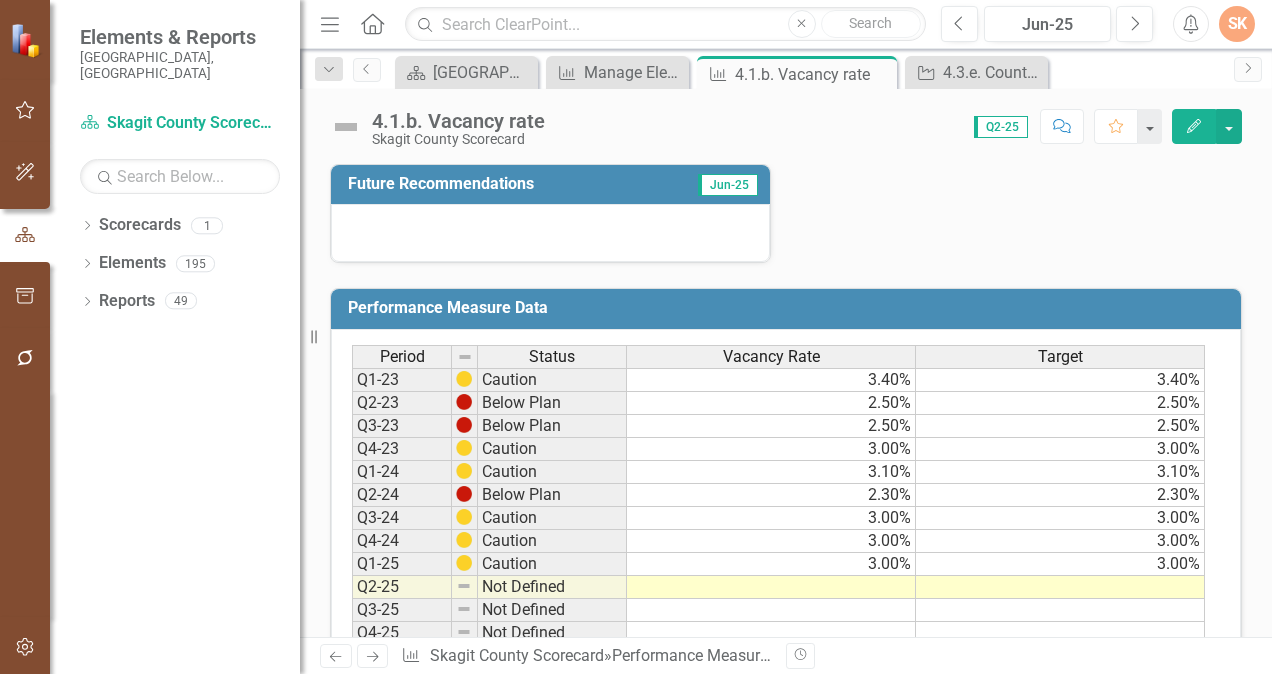 scroll, scrollTop: 802, scrollLeft: 0, axis: vertical 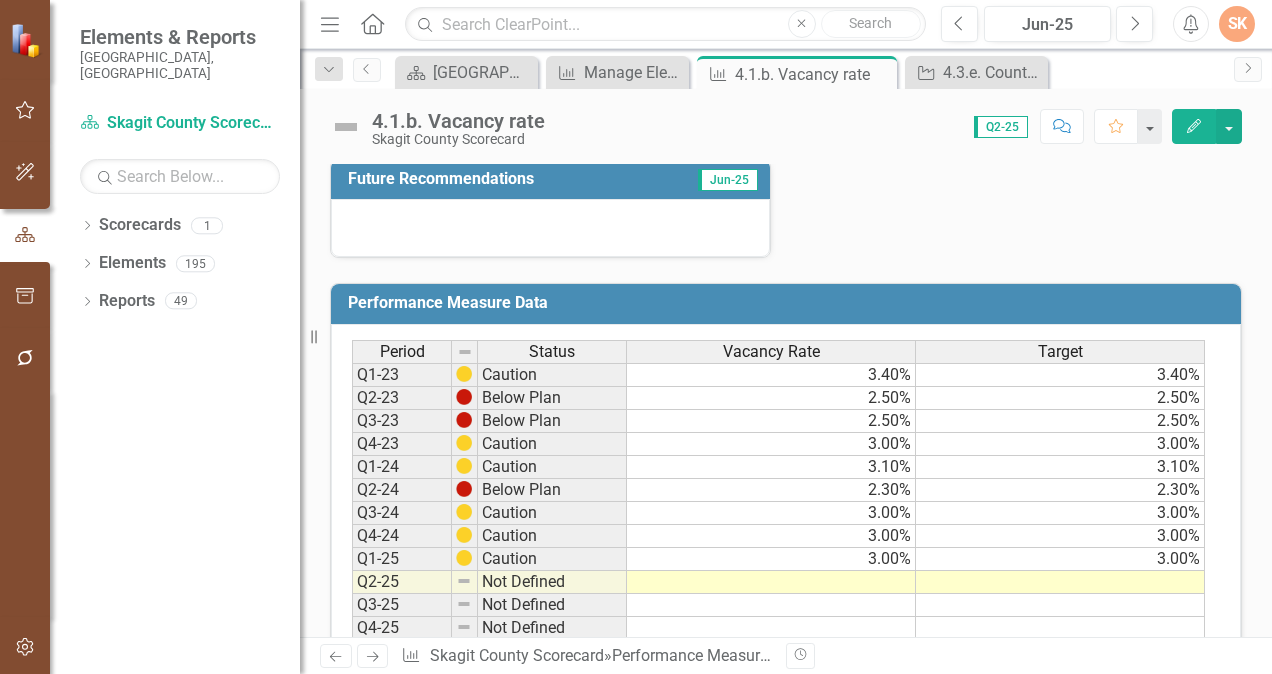 drag, startPoint x: 1256, startPoint y: 544, endPoint x: 1263, endPoint y: 632, distance: 88.27797 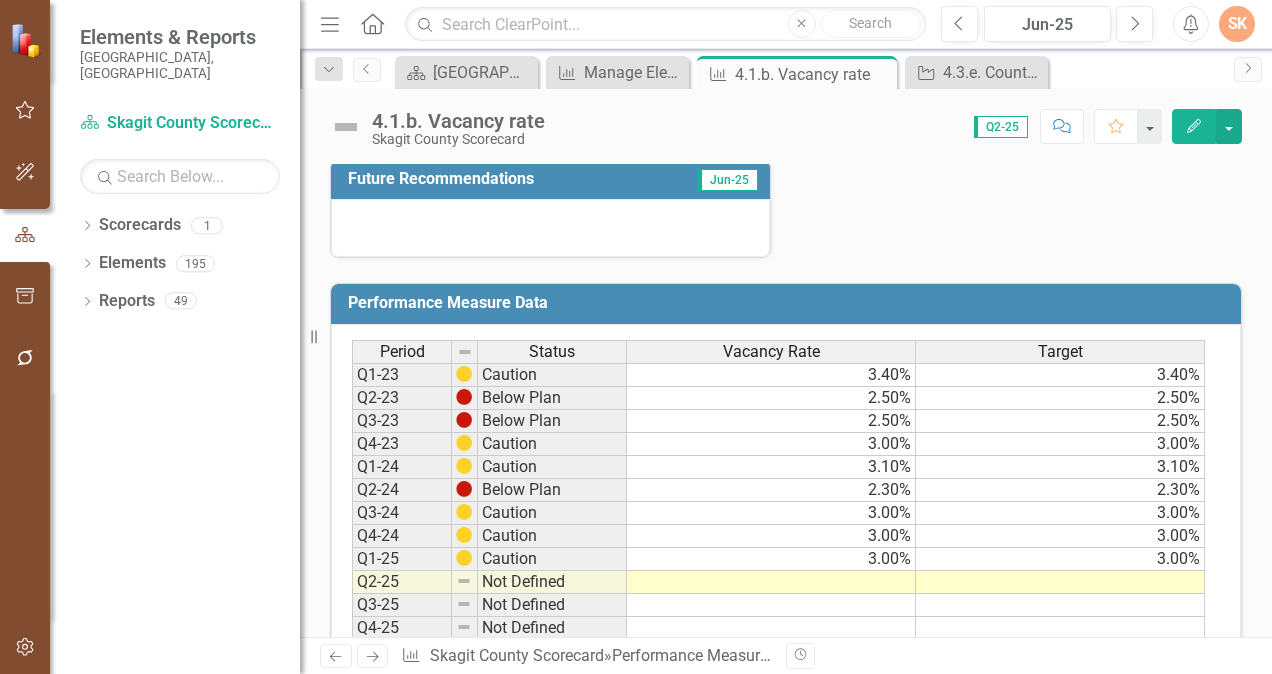 click on "Tags Customer / Stak...der (4) Health, Hou...ety Measure Lead SK [PERSON_NAME] Why is this measure important? Vacancy rate reflects the availability of rental housing in a community. Low vacancy rates in a community will drive up rents, and research supports that low vacancy rates are correlated to increased rates of homelessness and housing instability. Data Collection / Source [US_STATE] State Apartment Market Report, conducted quarterly by the [US_STATE] Center for Real Estate Research. Multifamily buildings constructed at least two years prior are surveyed for data on unit availability, rent, unit size, focusing on one and two-bedroom units. Recent Progress Jun-25 Future Recommendations Jun-25 4.1.b. Vacancy rate Chart Combination chart with 2 data series. The chart has 1 X axis displaying categories.  The chart has 1 Y axis displaying values. Data ranges from 2.3 to 3.4. Created with Highcharts 11.4.8 Chart context menu Vacancy Rate Target Q1-22 Q3-22 Q1-23 Q3-23 Q1-24 Q3-24 Q1-25 Q3-25 0% 1.00% 2.00% ​" at bounding box center [786, 400] 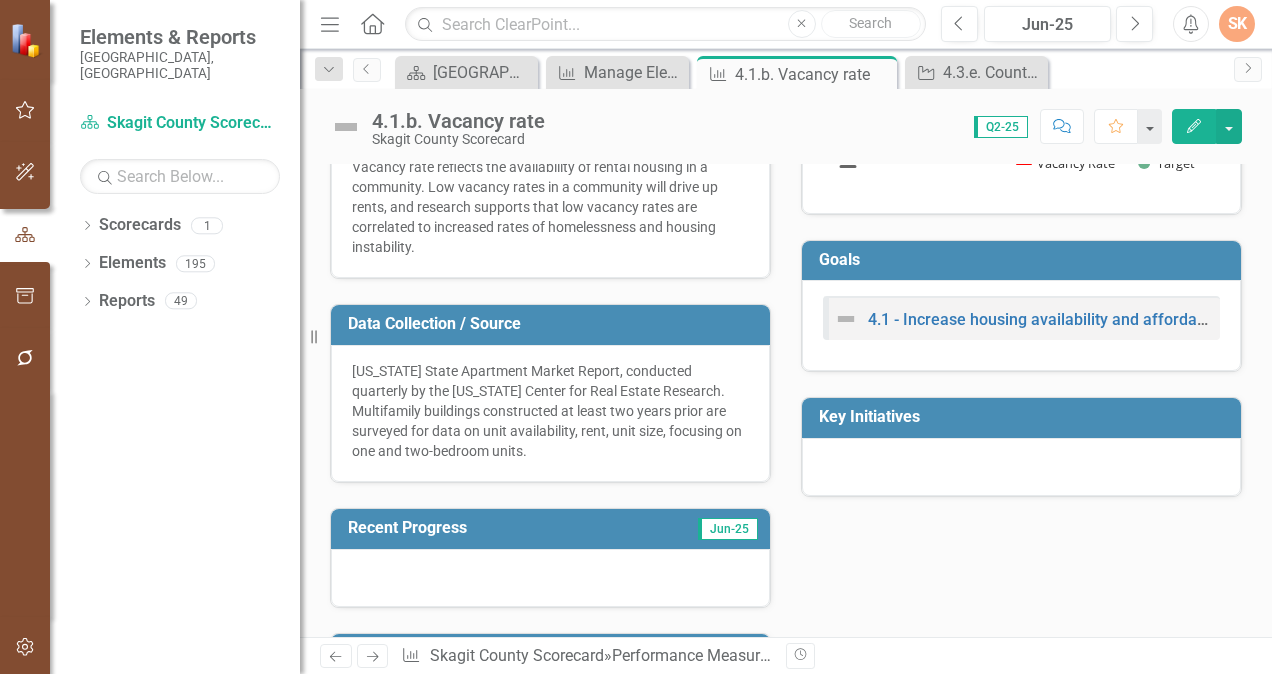 scroll, scrollTop: 320, scrollLeft: 0, axis: vertical 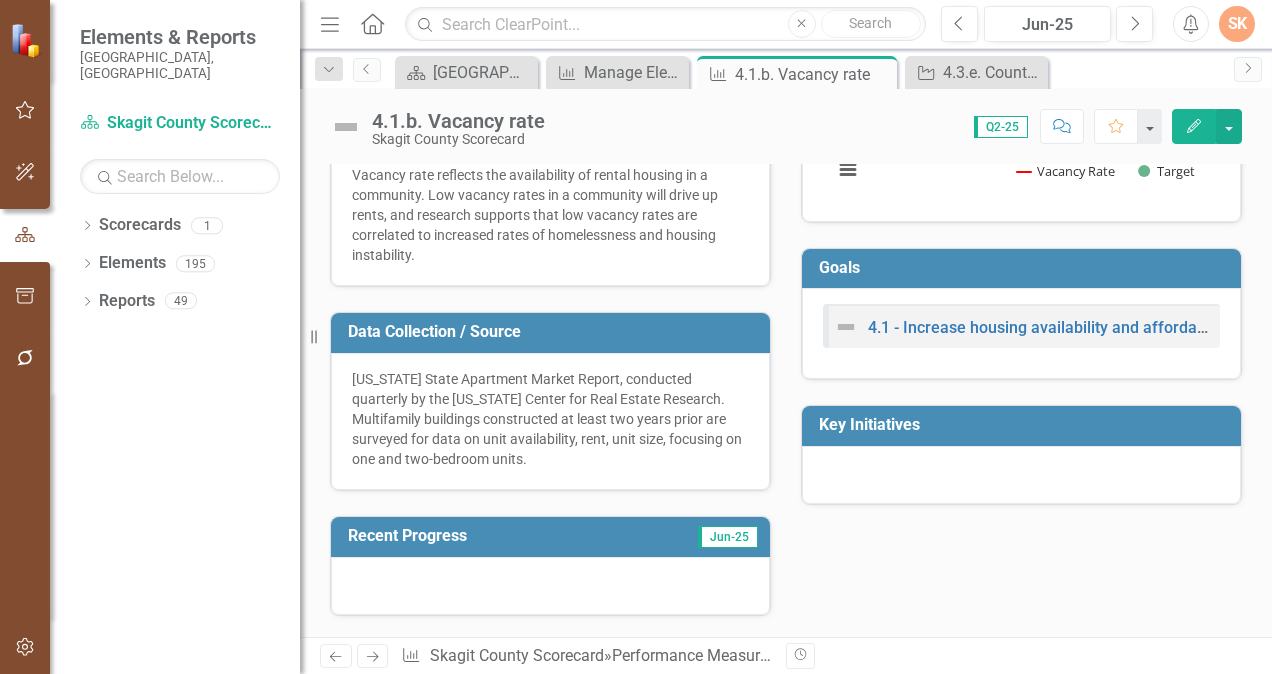 click on "Key Initiatives" at bounding box center (1025, 425) 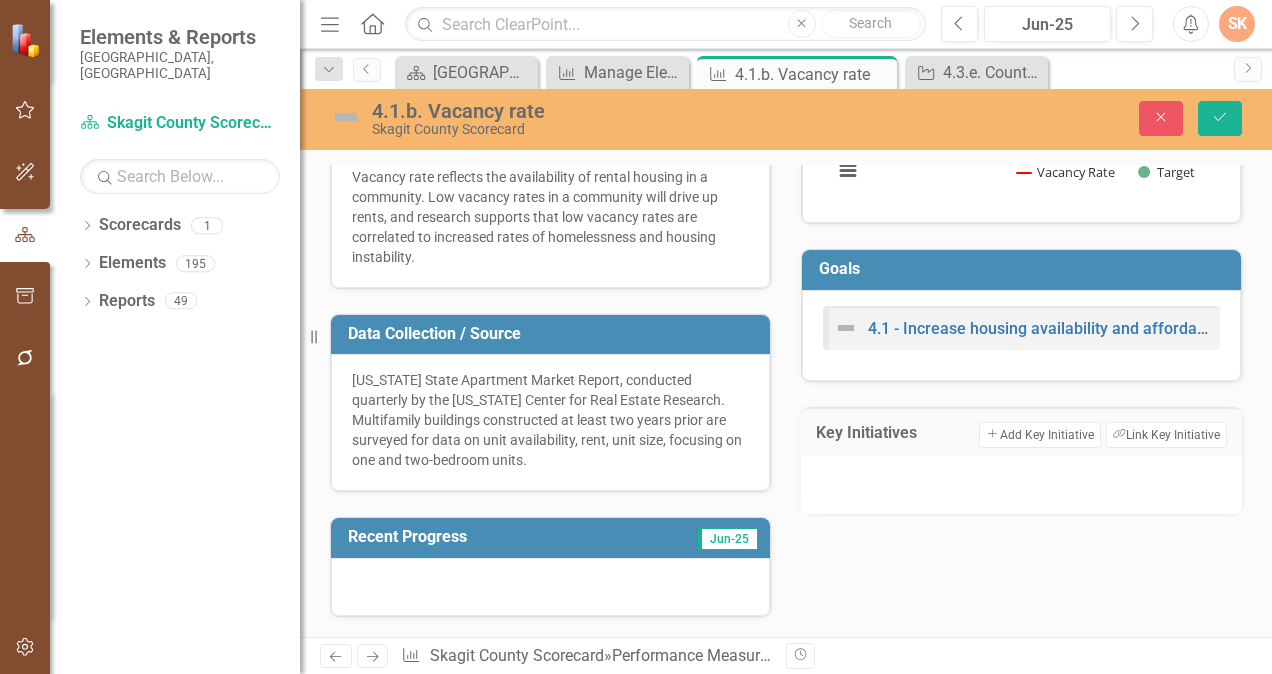 click on "Link Tag  Link Key Initiative" at bounding box center [1166, 435] 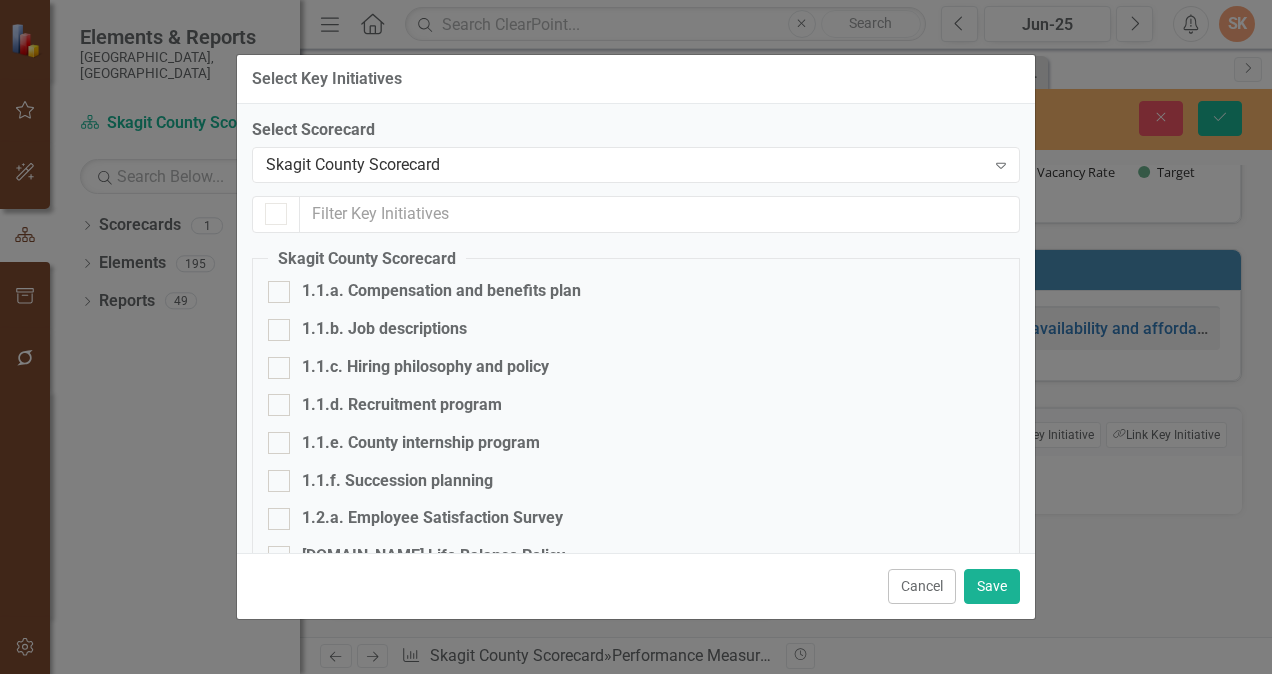 checkbox on "false" 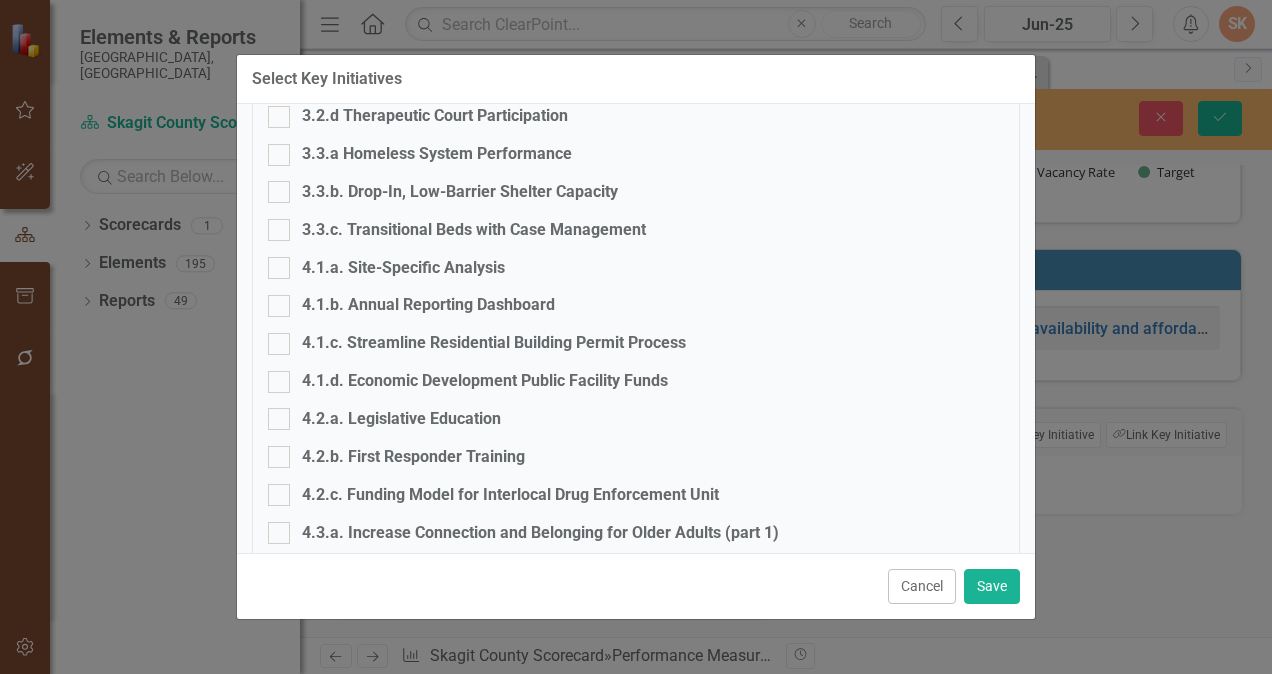 scroll, scrollTop: 1424, scrollLeft: 0, axis: vertical 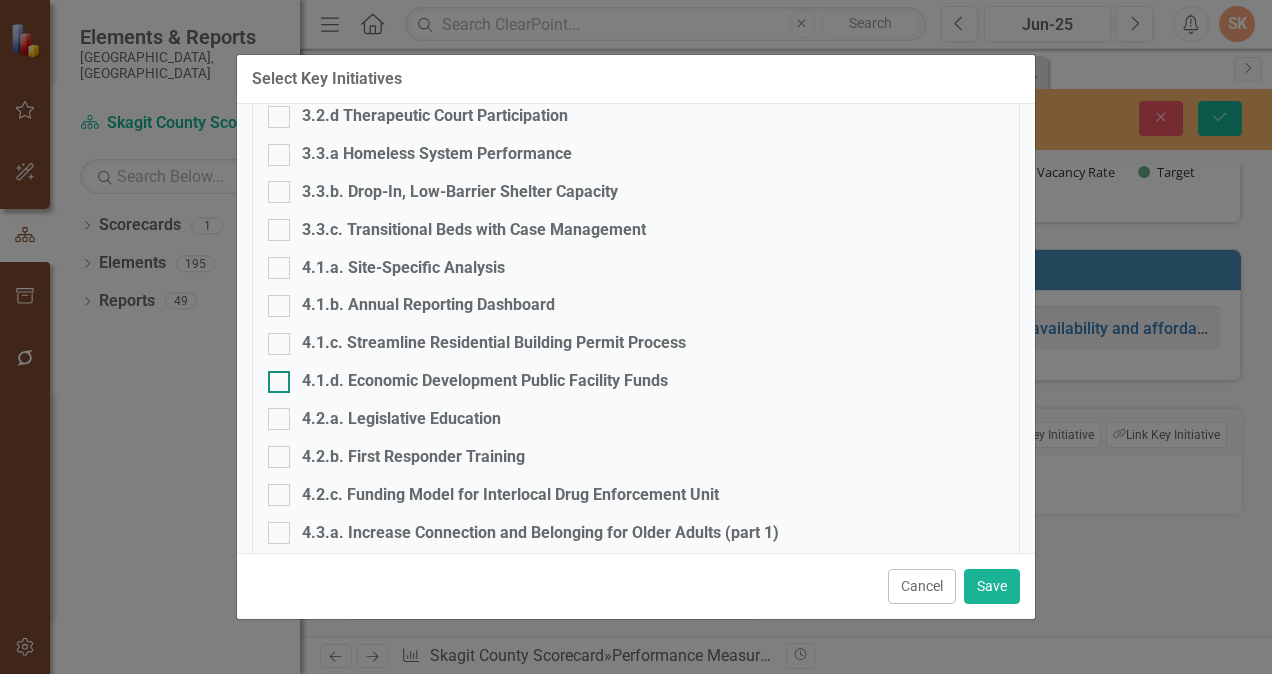 click at bounding box center (279, 382) 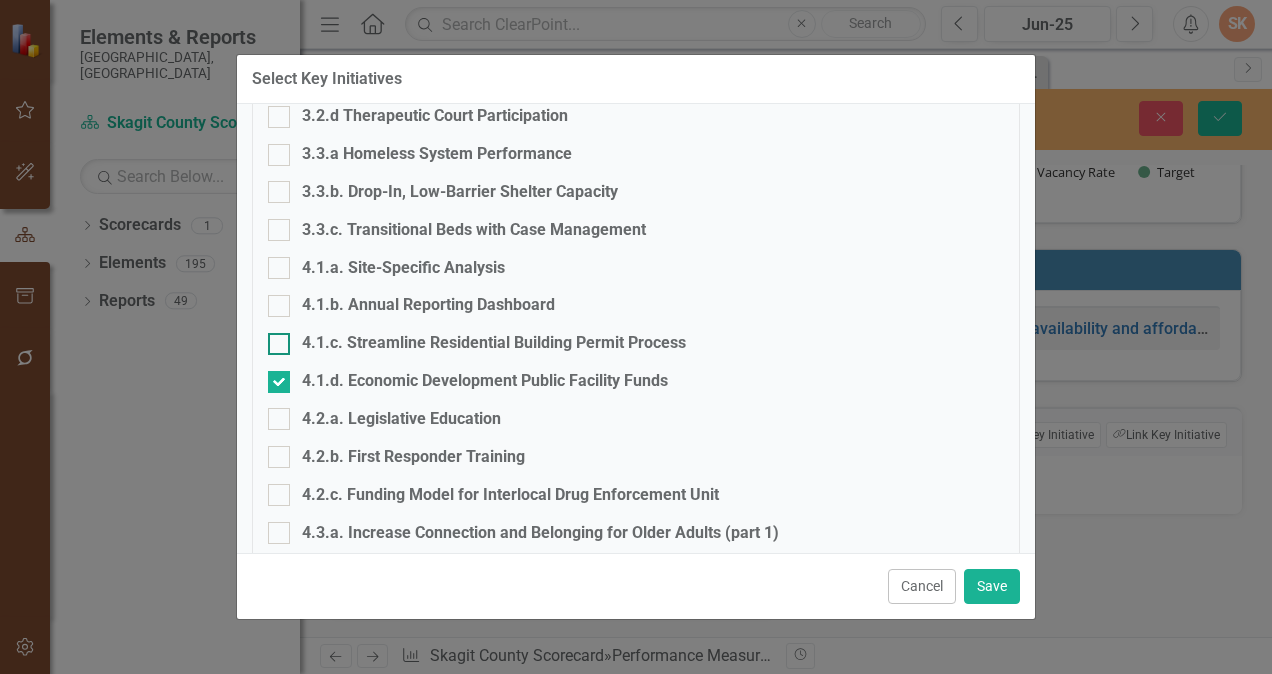 click at bounding box center (279, 344) 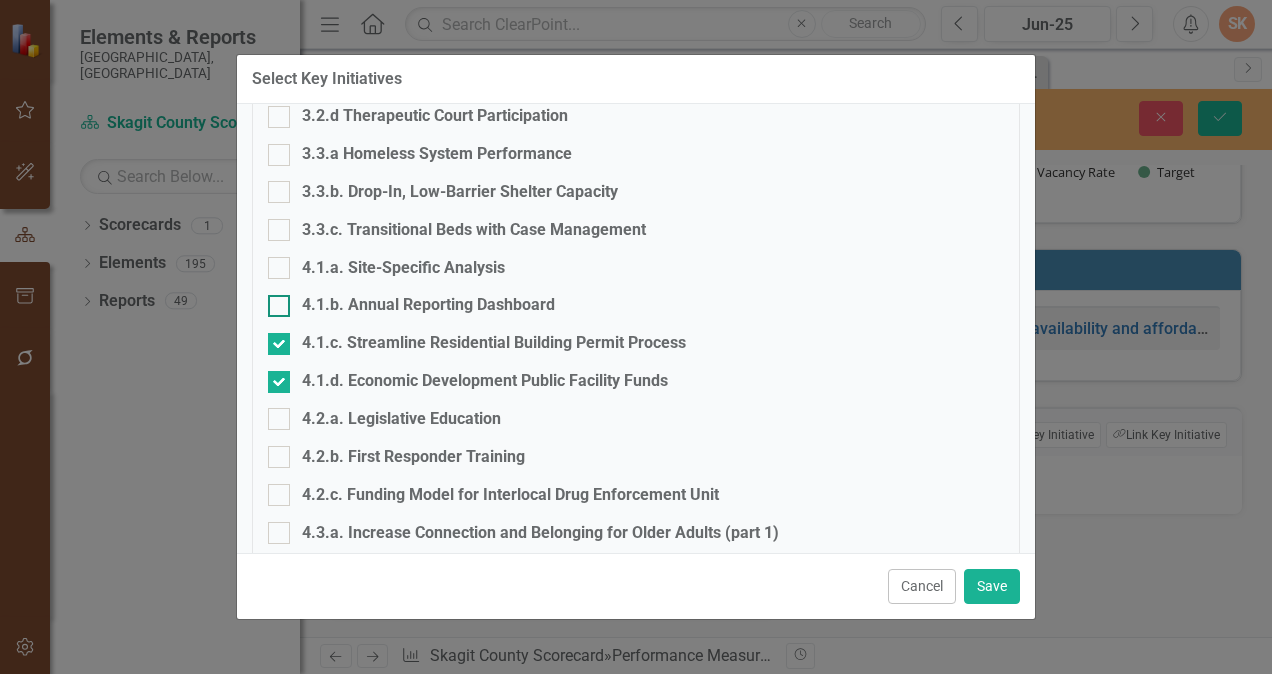 click at bounding box center [279, 306] 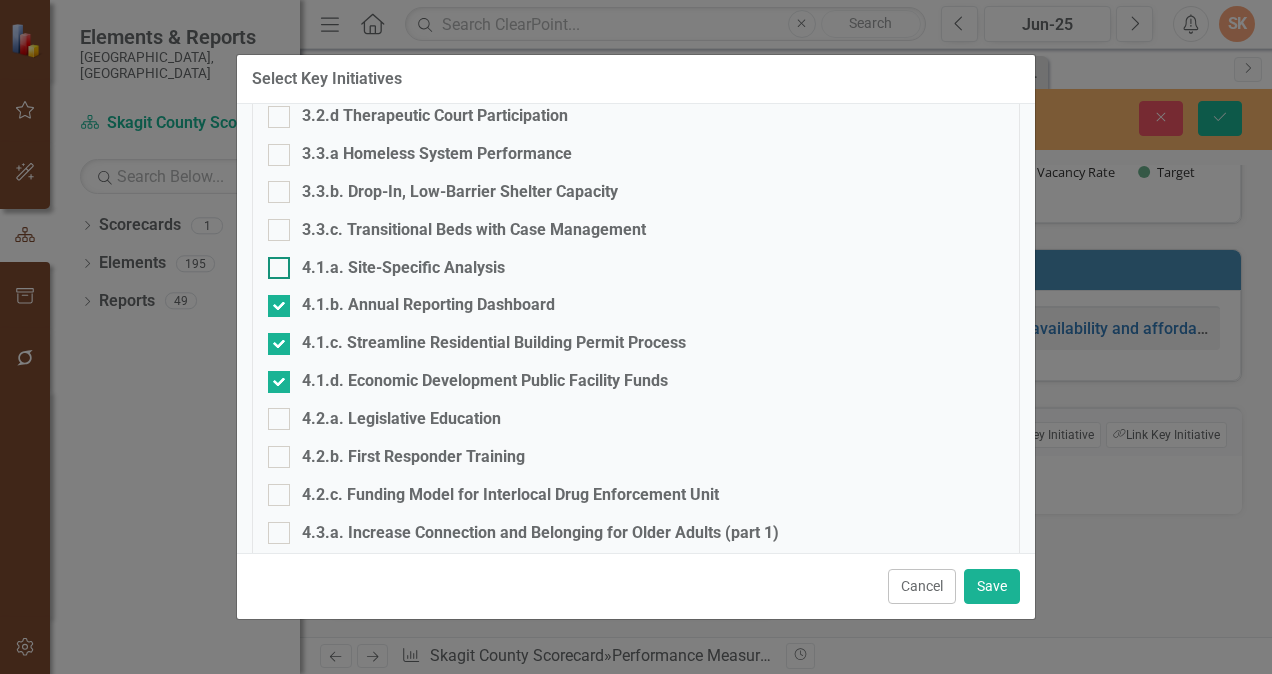click at bounding box center [279, 268] 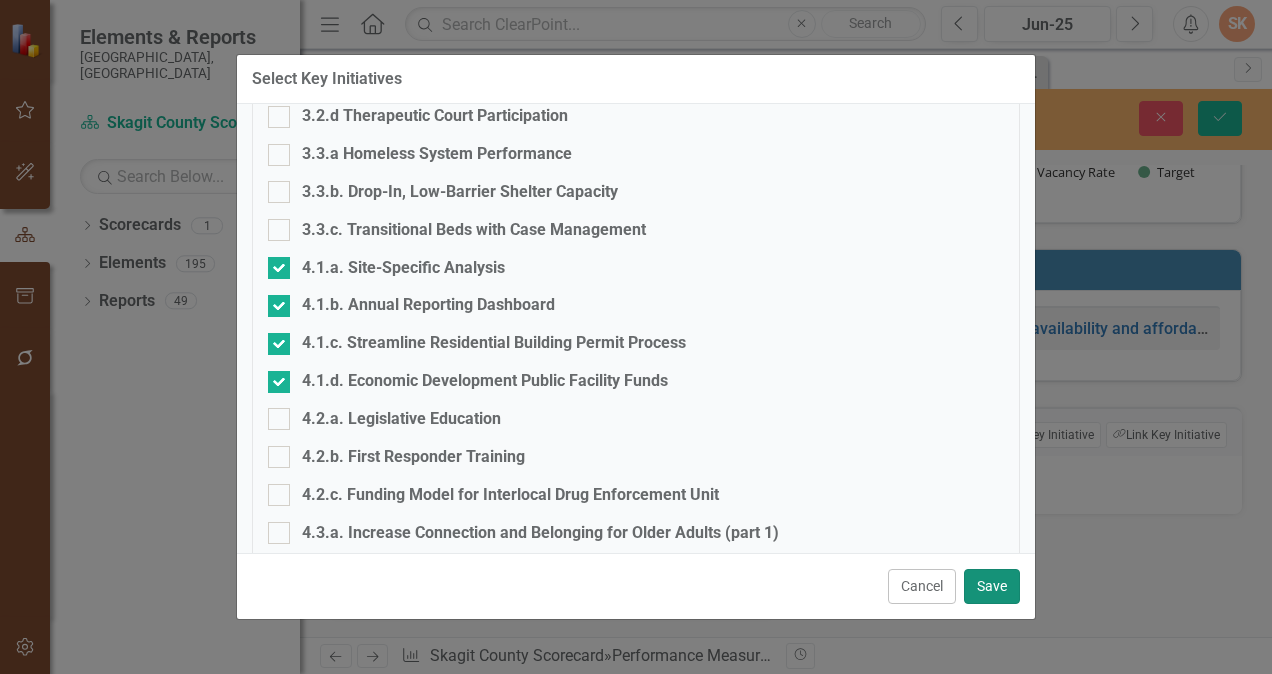 click on "Save" at bounding box center (992, 586) 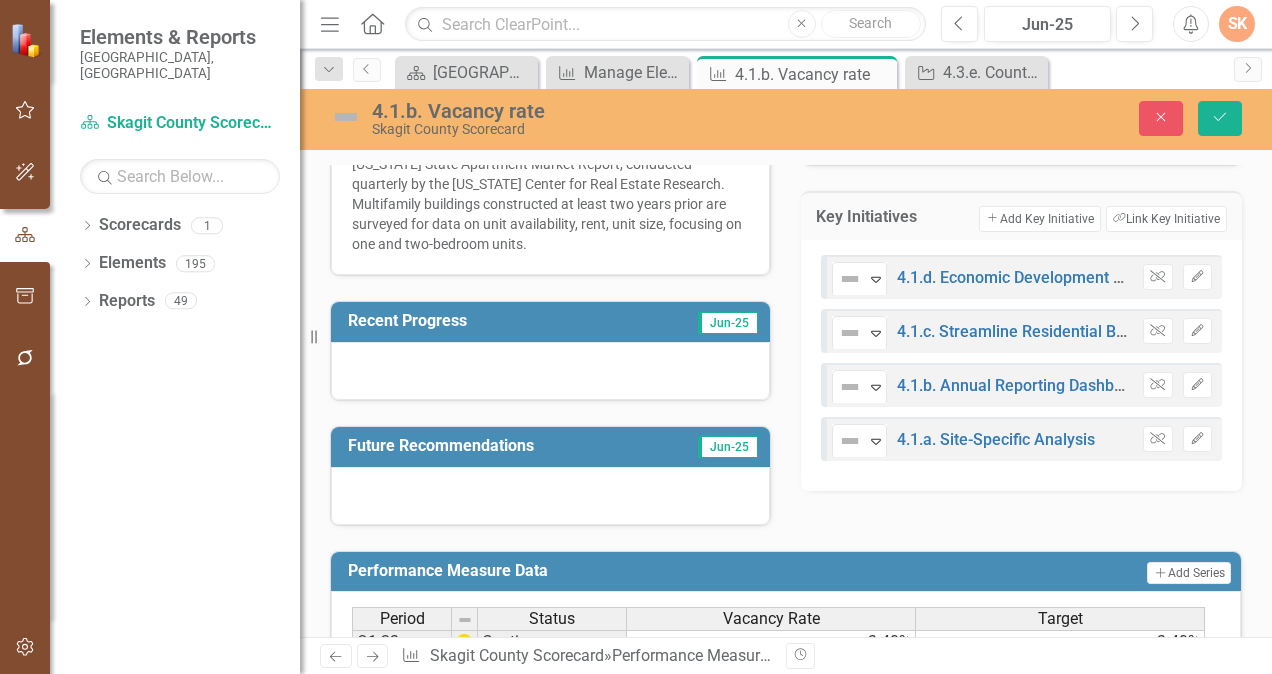 scroll, scrollTop: 546, scrollLeft: 0, axis: vertical 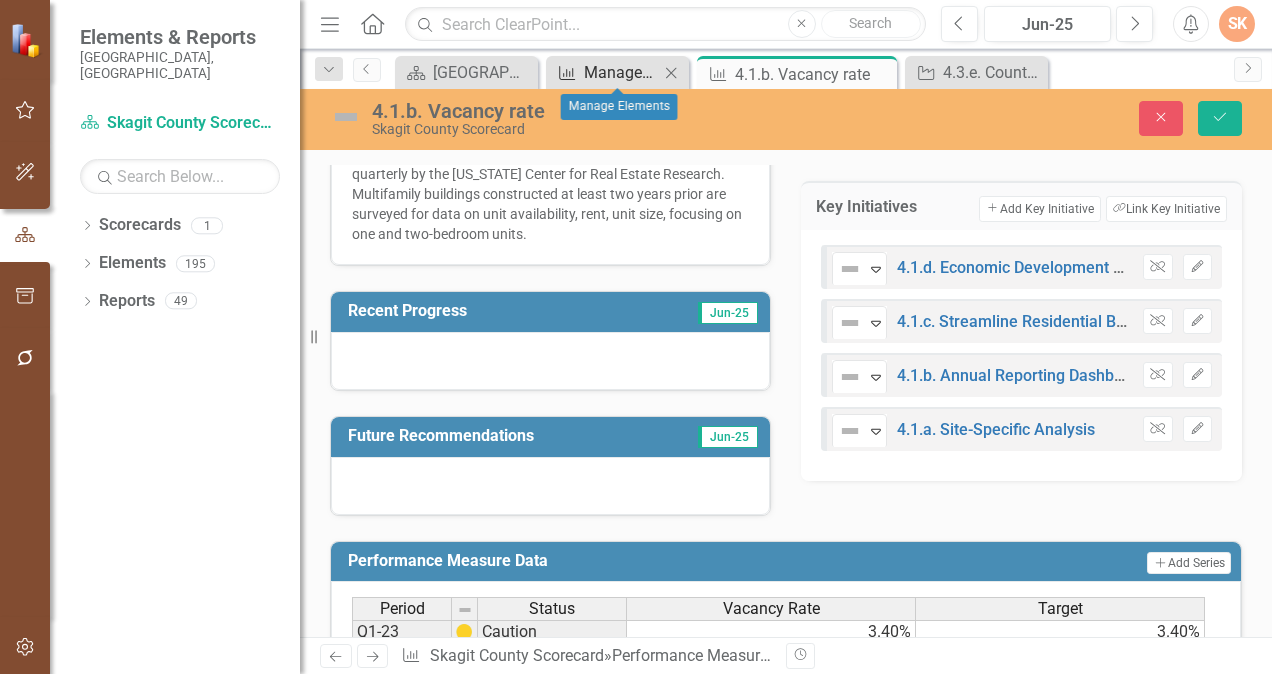 click on "Manage Elements" at bounding box center (621, 72) 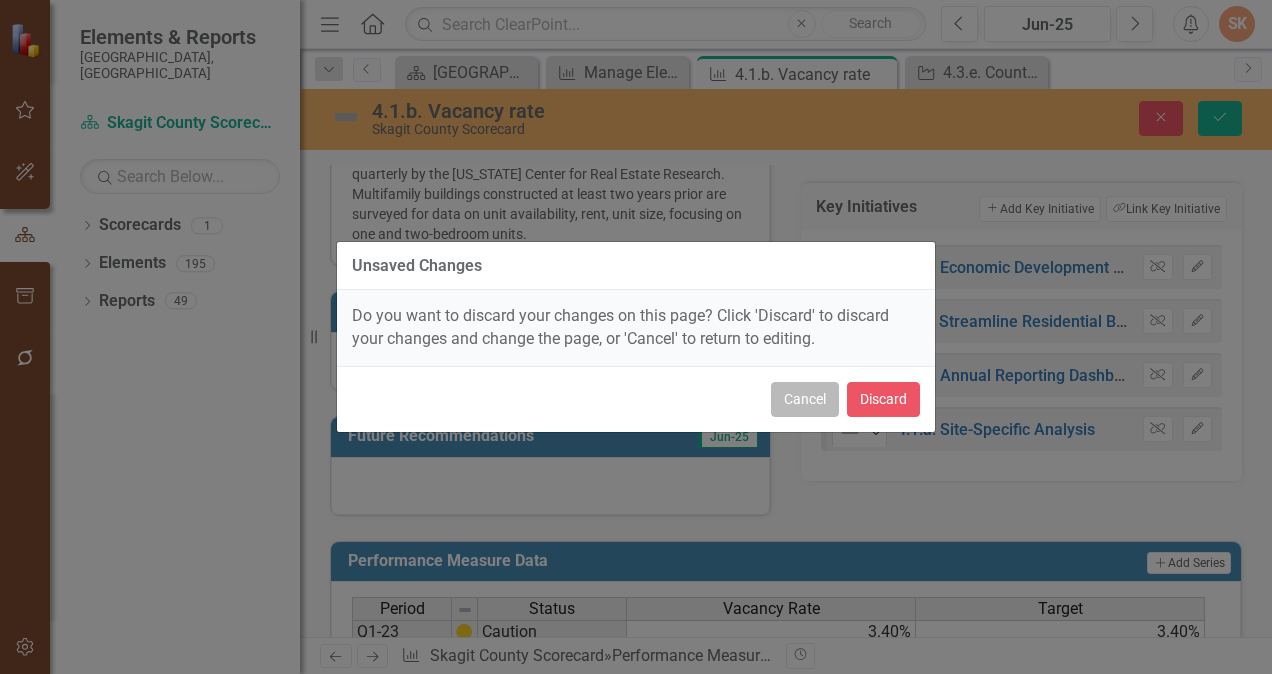 click on "Cancel" at bounding box center (805, 399) 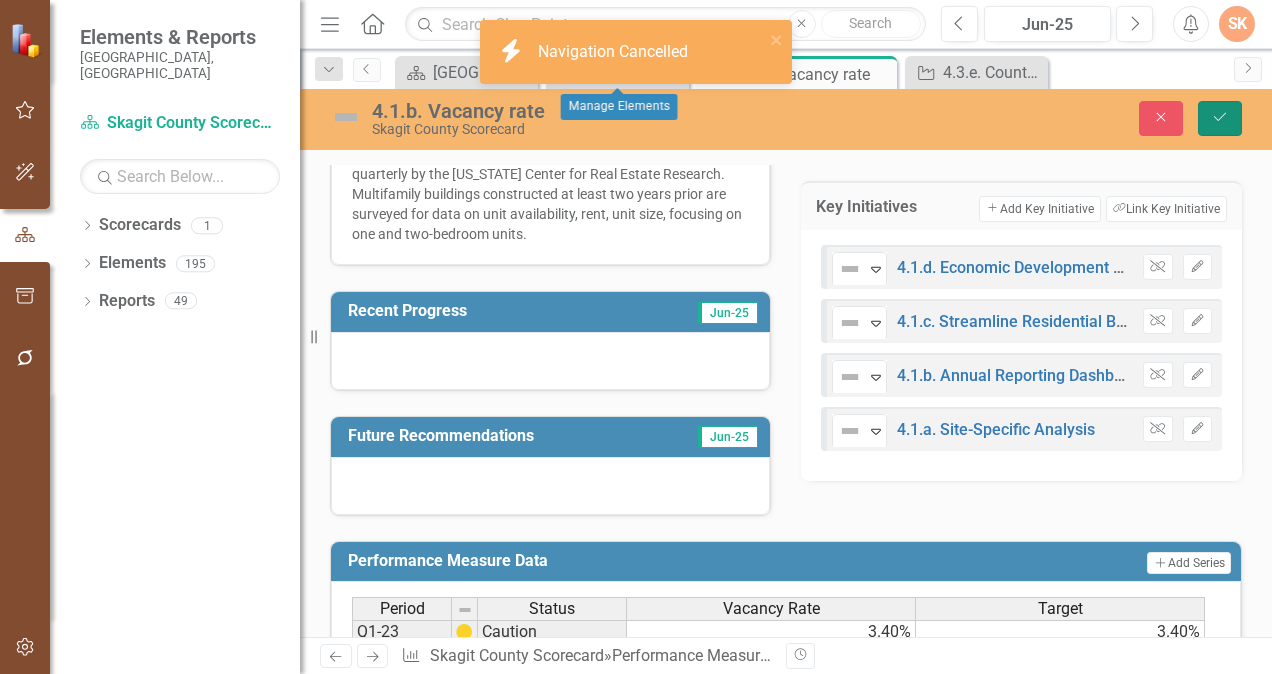 click on "Save" at bounding box center [1220, 118] 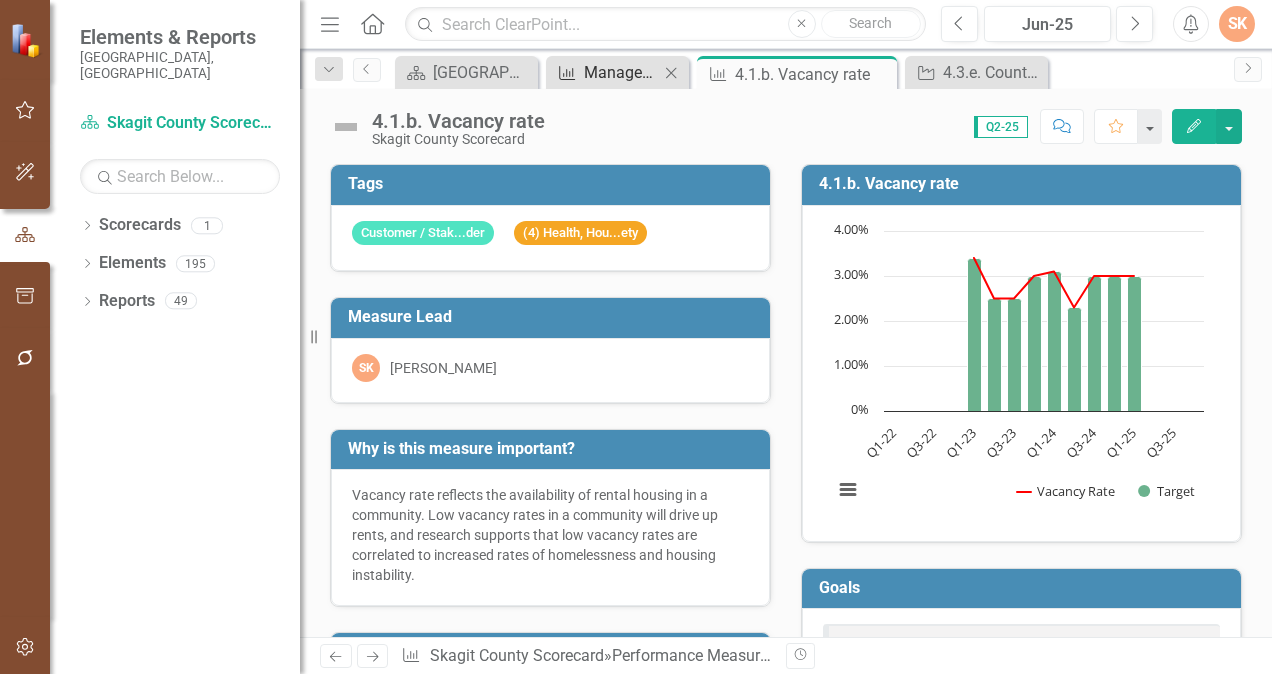 click on "icon.bolt Navigation Cancelled Elements & Reports [GEOGRAPHIC_DATA], [GEOGRAPHIC_DATA] Scorecard Skagit County Scorecard Search Dropdown Scorecards 1 Skagit County Scorecard Dropdown Elements 195 Dropdown Goal Goals 17 1.1 - Recruit and retain a strong and engaged workforce. 1.2 - Establish a positive workplace culture and enhance employee belonging and satisfaction. 1.3 - Increase employee collaboration, knowledge, skills & abilities. 2.1 - Provide and protect County infrastructure for to support resilientcy, sustainability, and wellbeing services for County residents 2.2 - Ensure accessible and safe county facilities. 2.3 - Protect, enhance, and provide stewardship of our information technology assets. 3.1 - Increase access to behavioral health outreach, support, and services. 3.2 - Improve behavioral health outcomes for people connected with the law and justice system. 3.3 - Significantly reduce unsheltered homelessness in our community and provide supports to people experiencing homelessness. Dropdown Performance Measure 76" at bounding box center [636, 337] 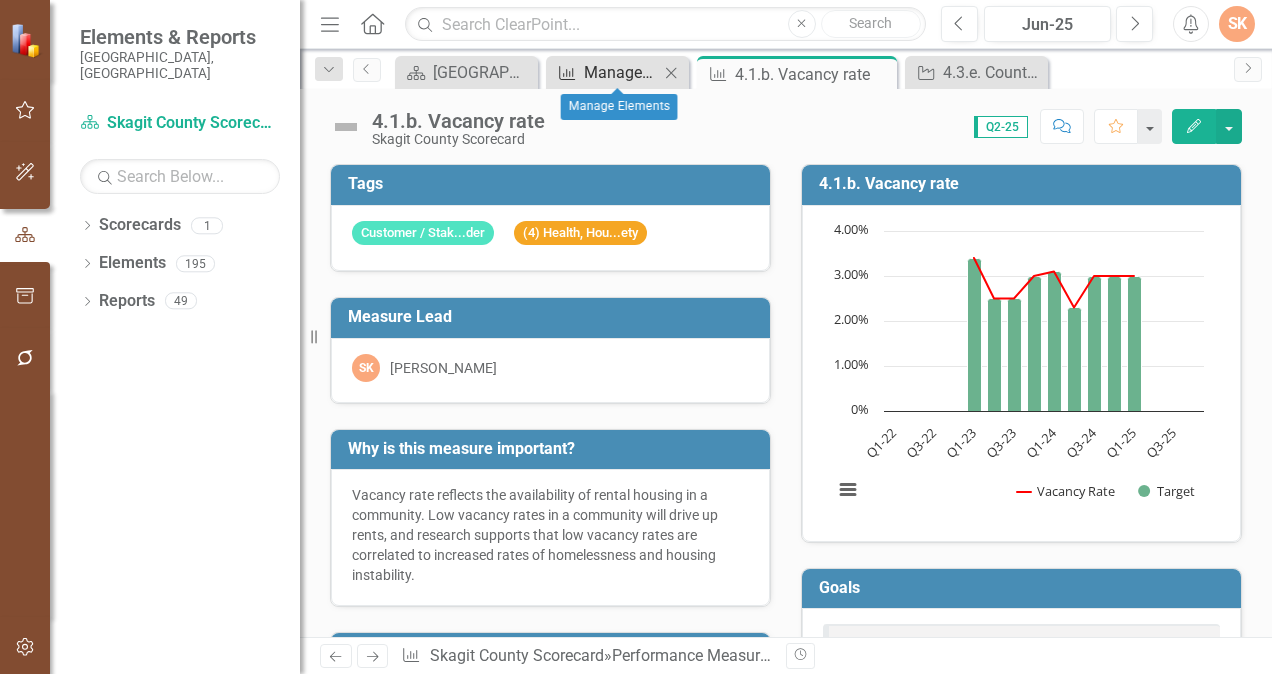 click on "Manage Elements" at bounding box center [621, 72] 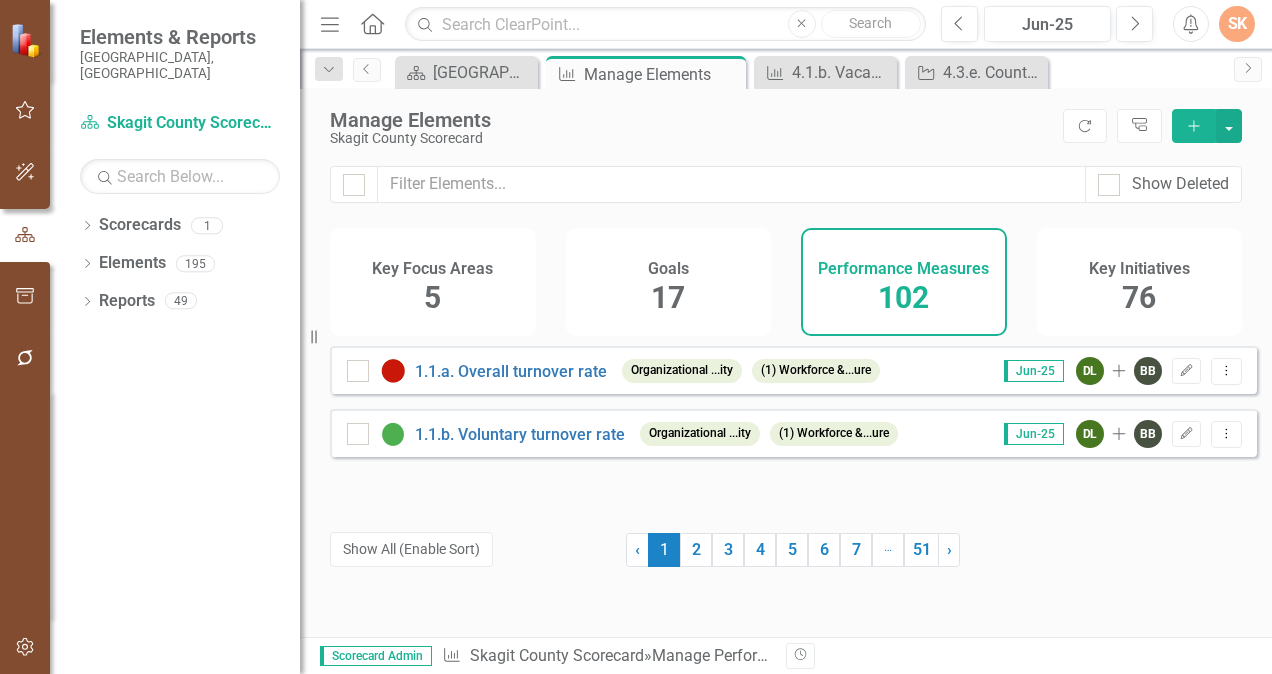 click on "Performance Measures 102" at bounding box center (904, 282) 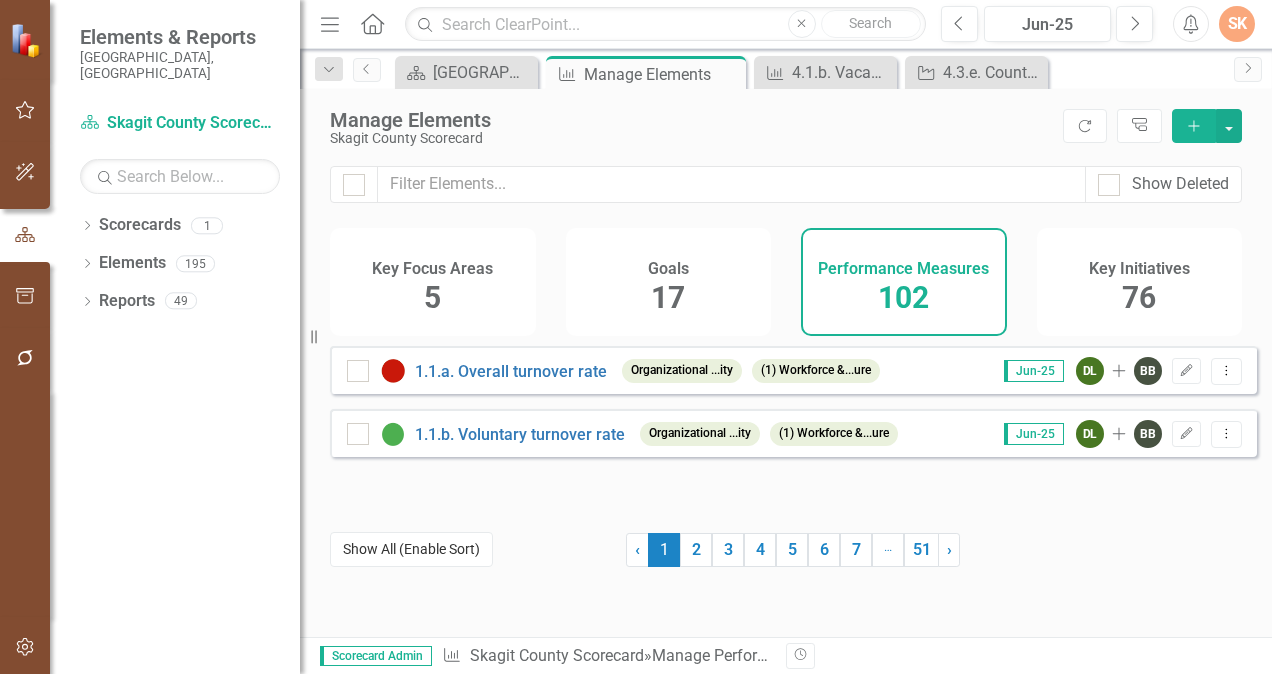 click on "Show All  (Enable Sort)" at bounding box center [411, 549] 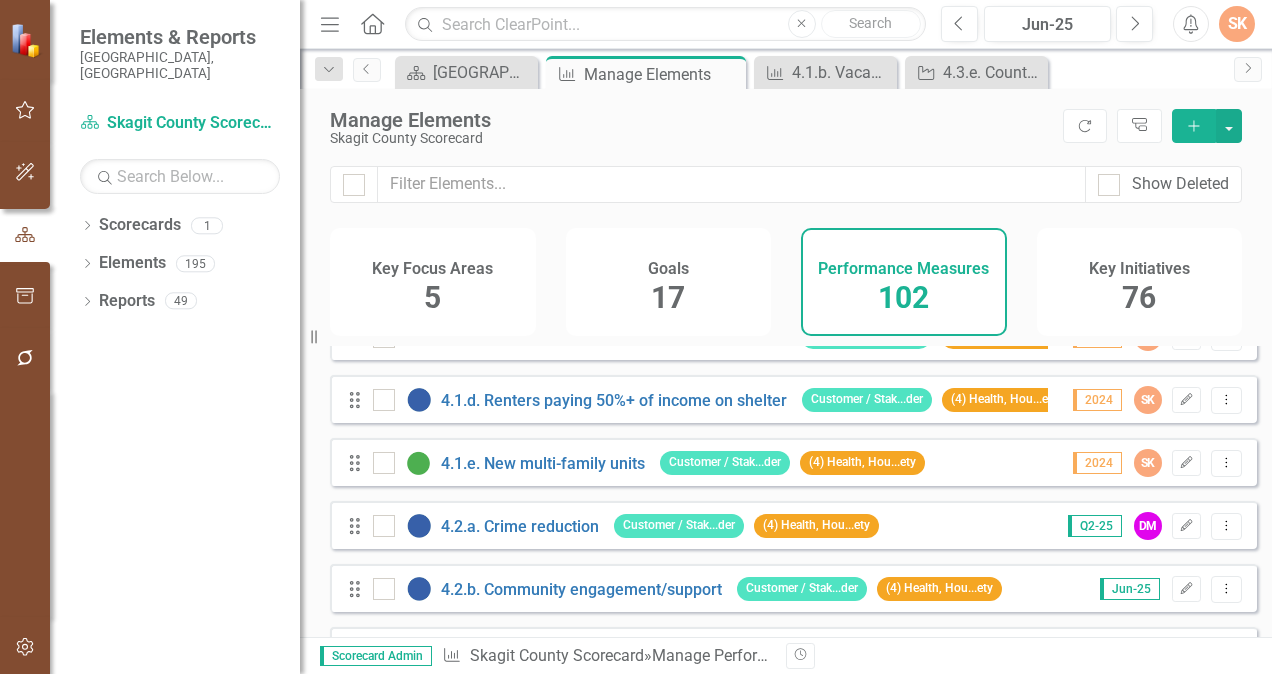 scroll, scrollTop: 1924, scrollLeft: 0, axis: vertical 